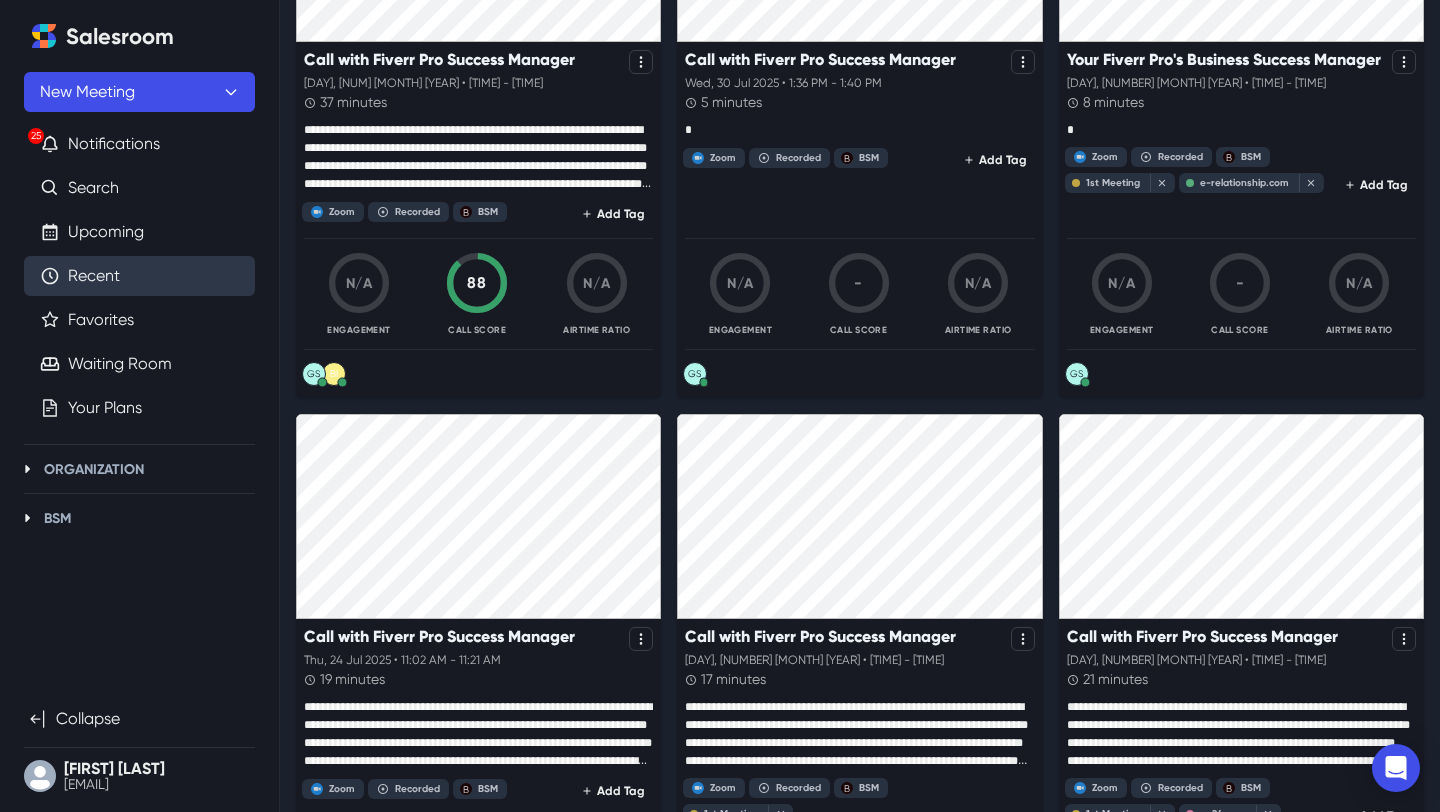 scroll, scrollTop: 1100, scrollLeft: 0, axis: vertical 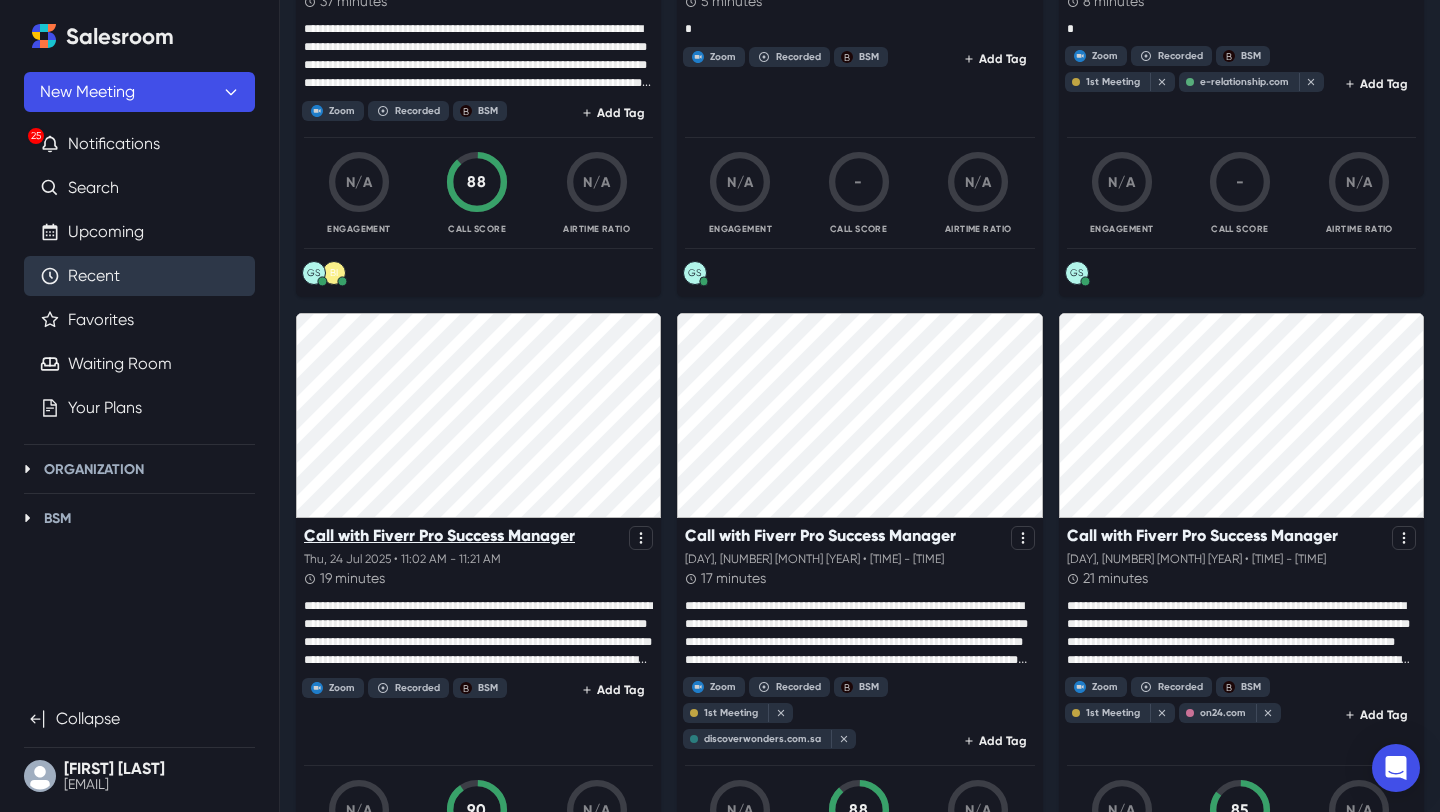 click on "Call with Fiverr Pro Success Manager" at bounding box center [439, 535] 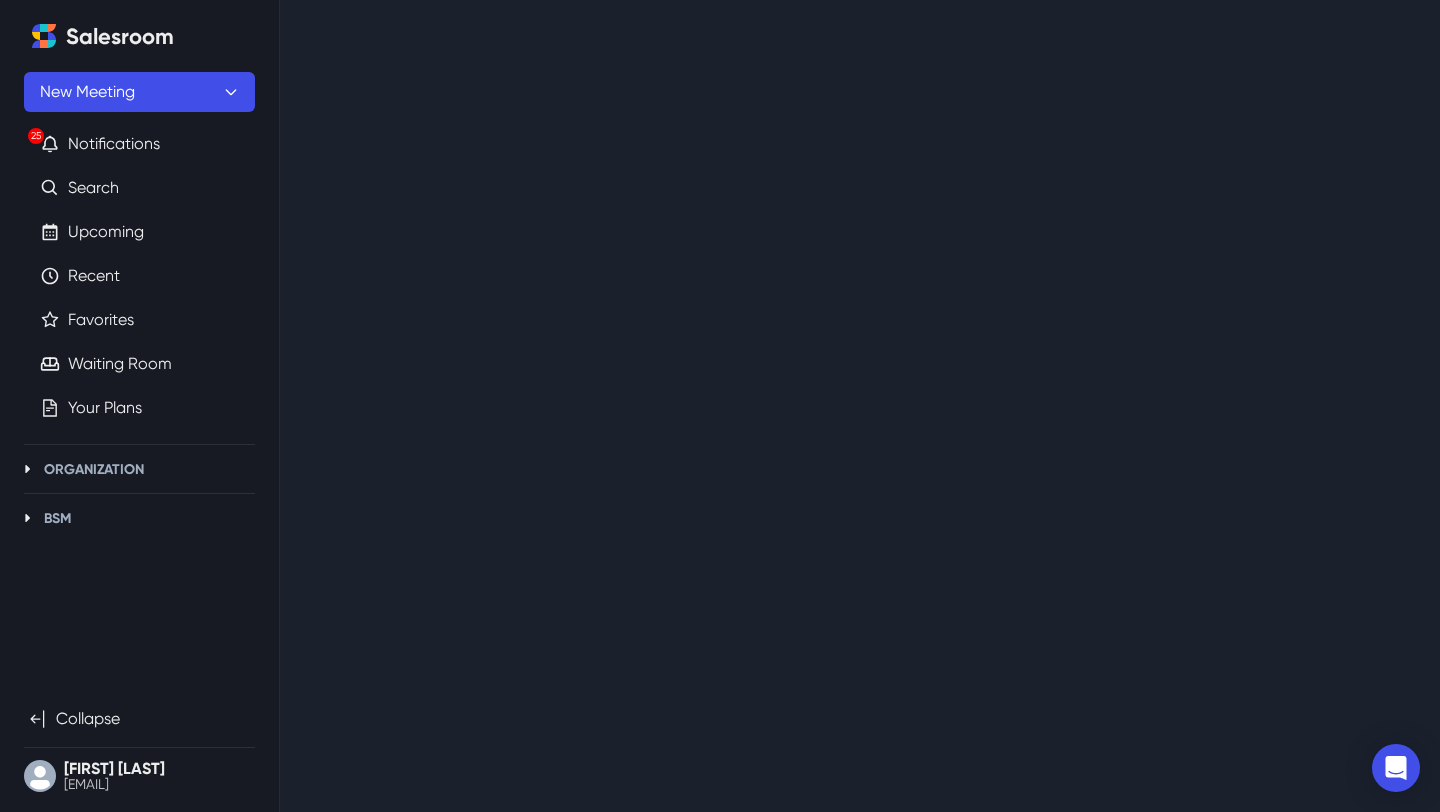 scroll, scrollTop: 0, scrollLeft: 0, axis: both 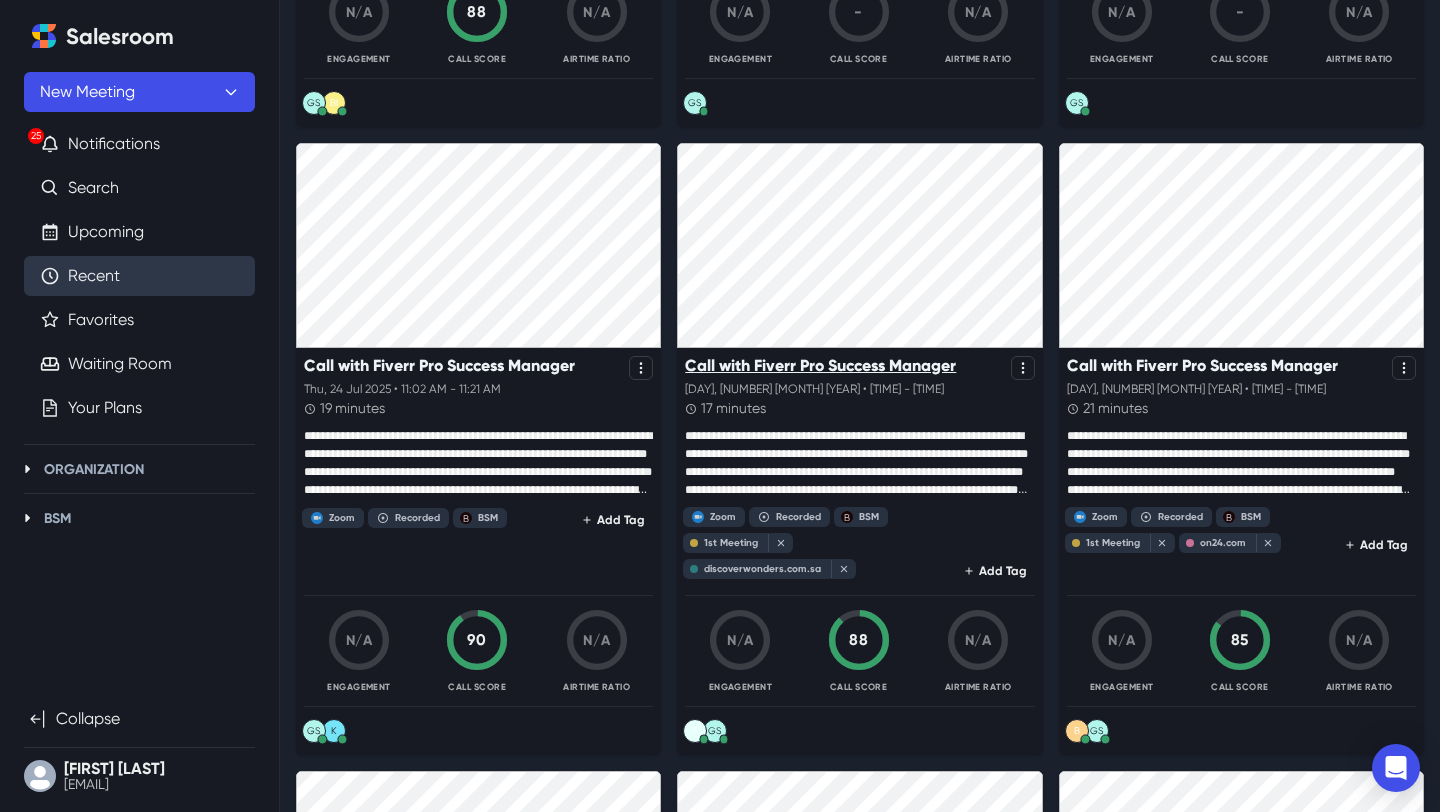 click on "Call with Fiverr Pro Success Manager" at bounding box center [820, 365] 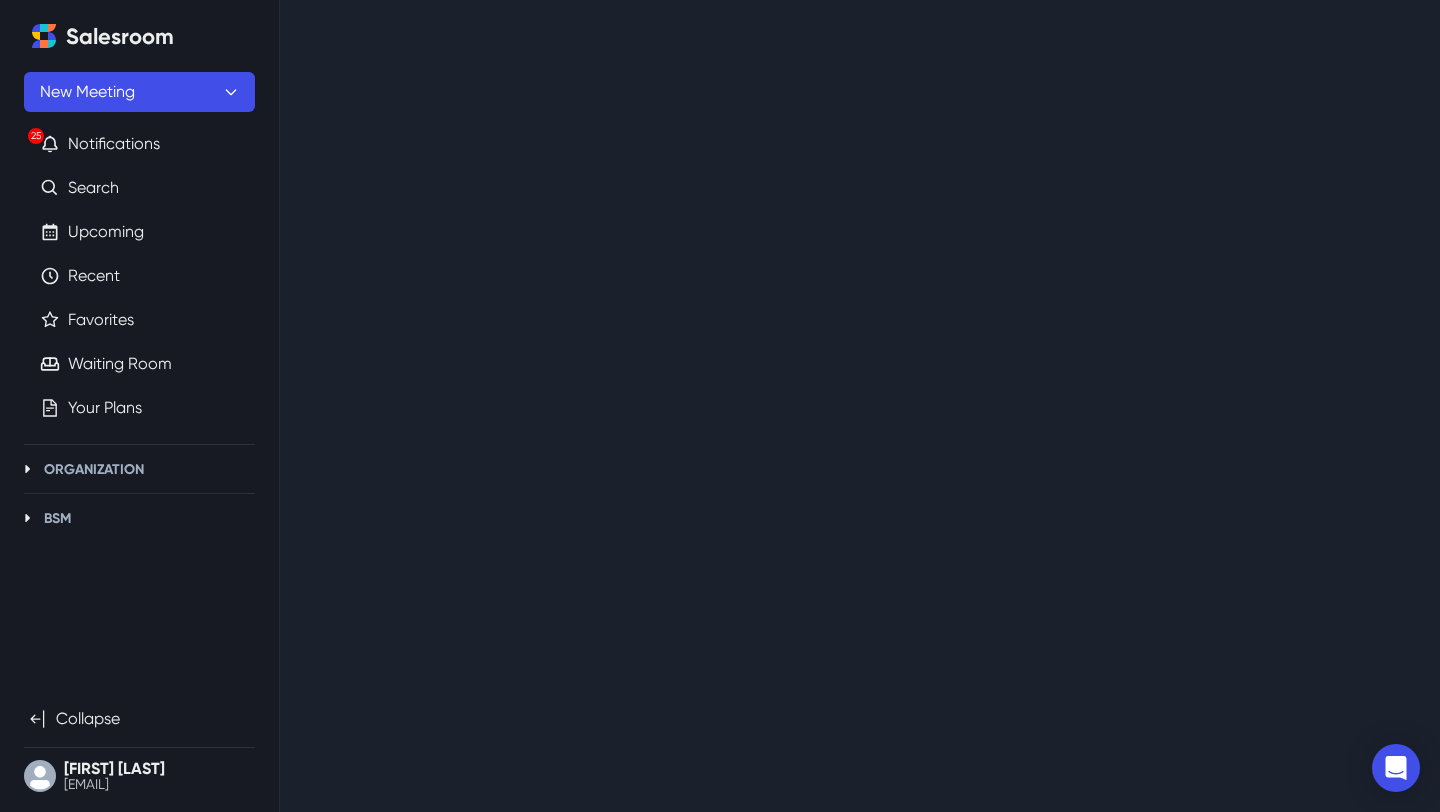 scroll, scrollTop: 0, scrollLeft: 0, axis: both 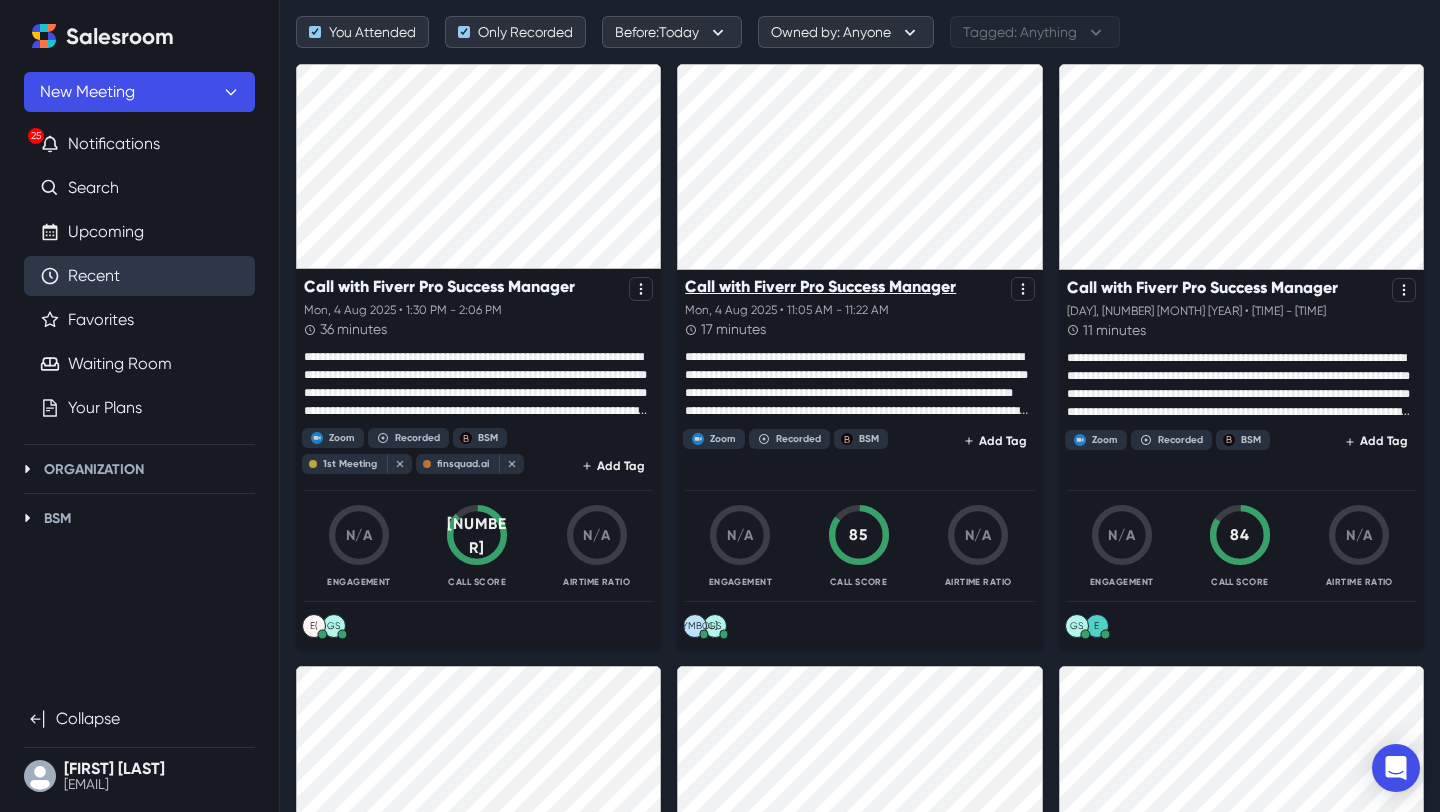 click on "Call with Fiverr Pro Success Manager" at bounding box center [820, 286] 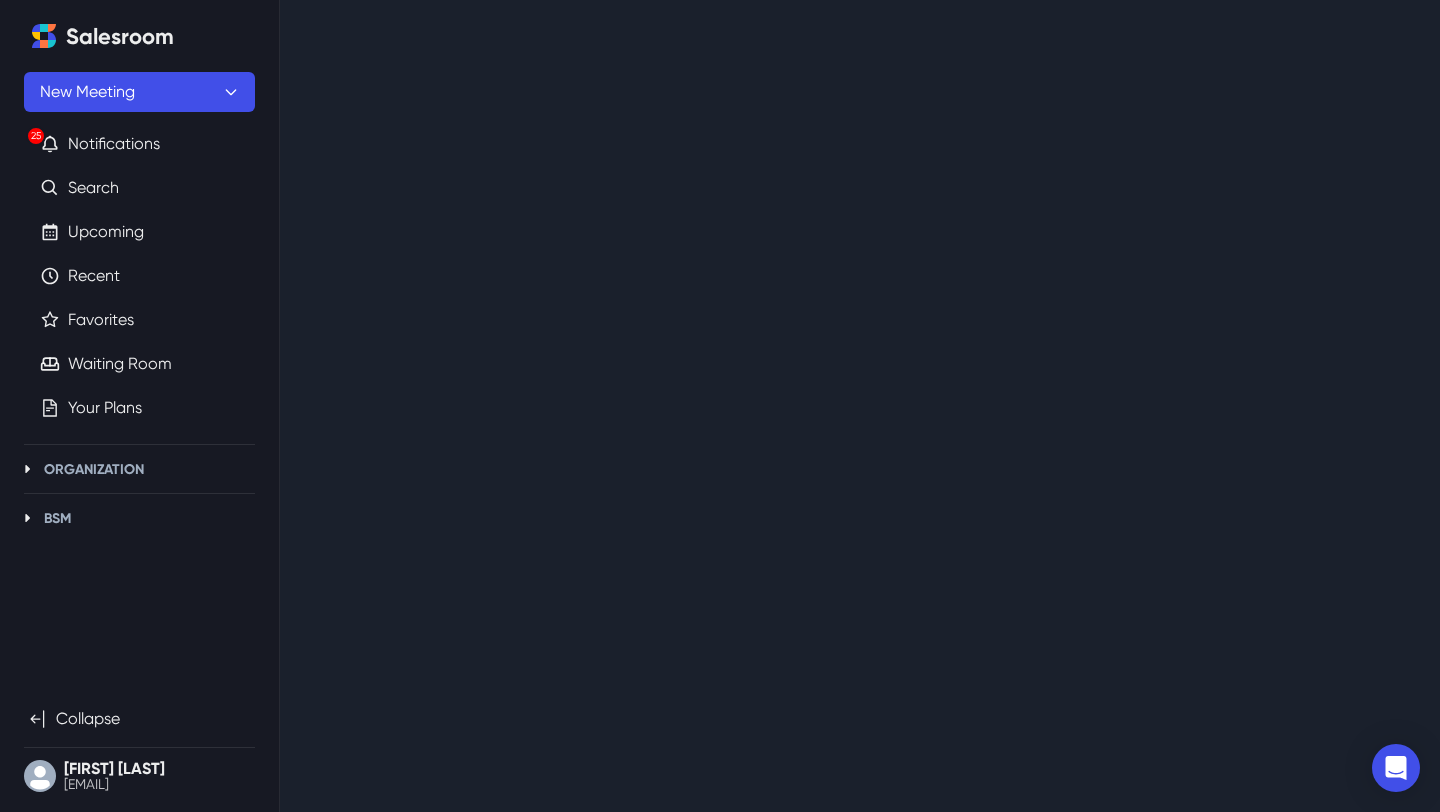 scroll, scrollTop: 0, scrollLeft: 0, axis: both 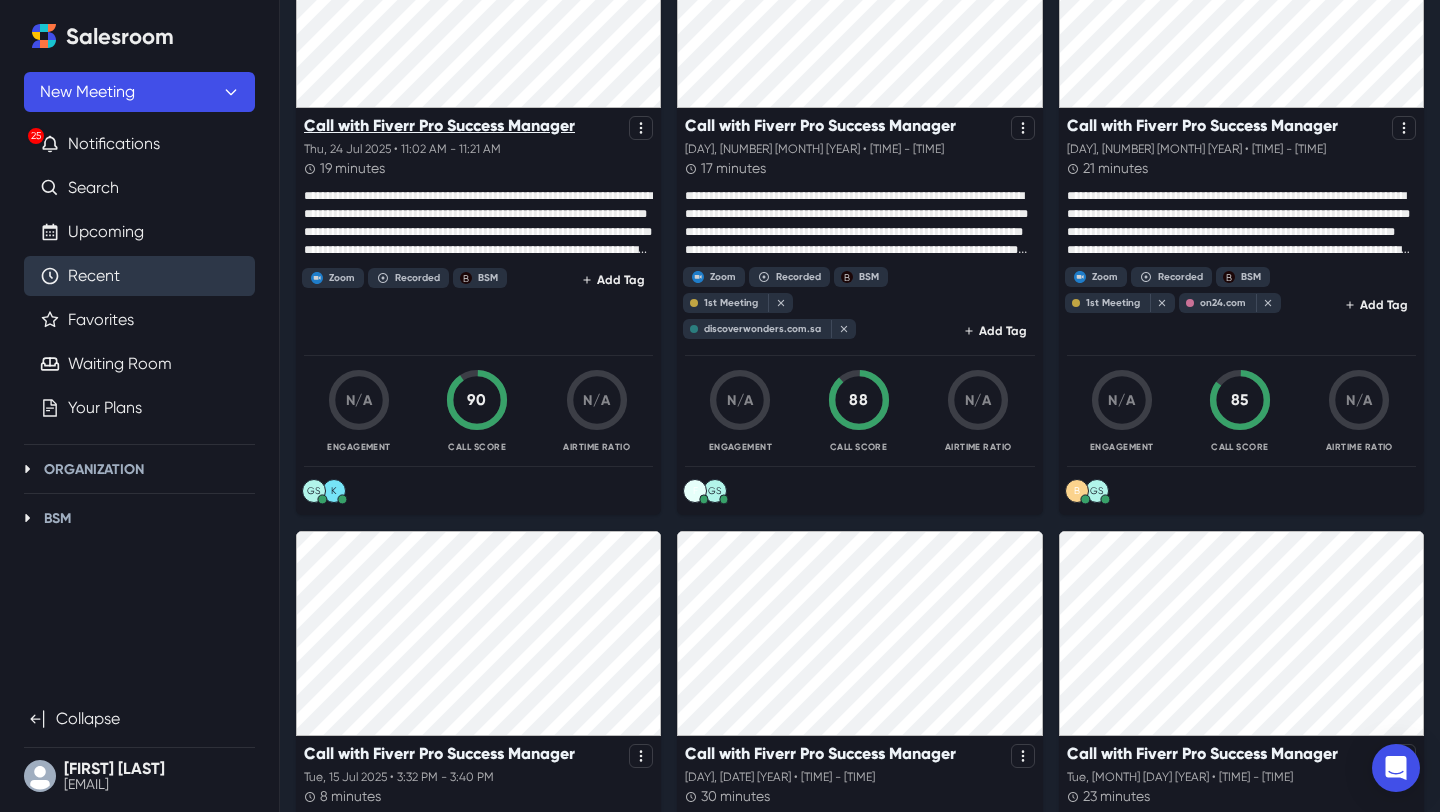 click on "Call with Fiverr Pro Success Manager" at bounding box center [439, 125] 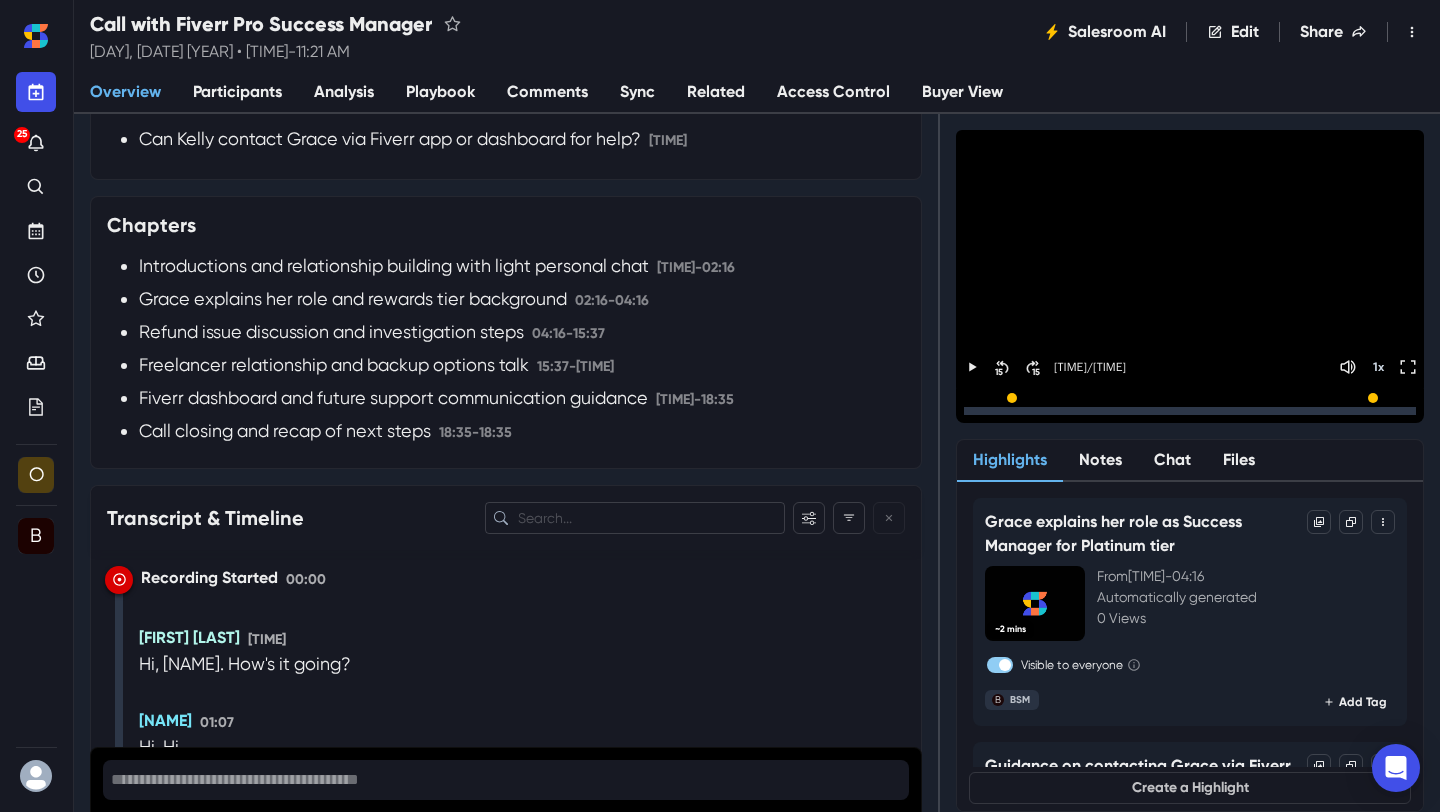 scroll, scrollTop: 2315, scrollLeft: 0, axis: vertical 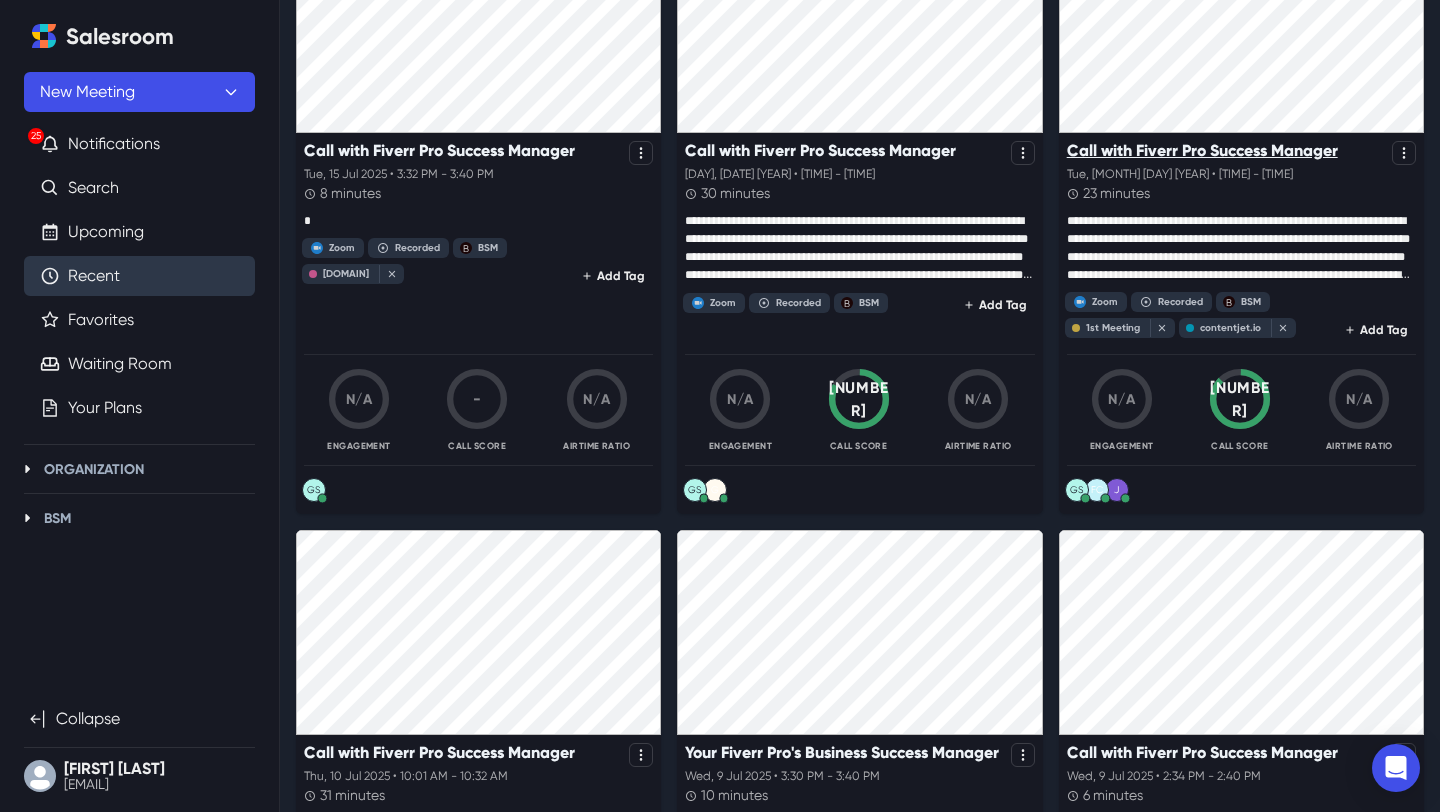 click on "Call with Fiverr Pro Success Manager" at bounding box center (1202, 150) 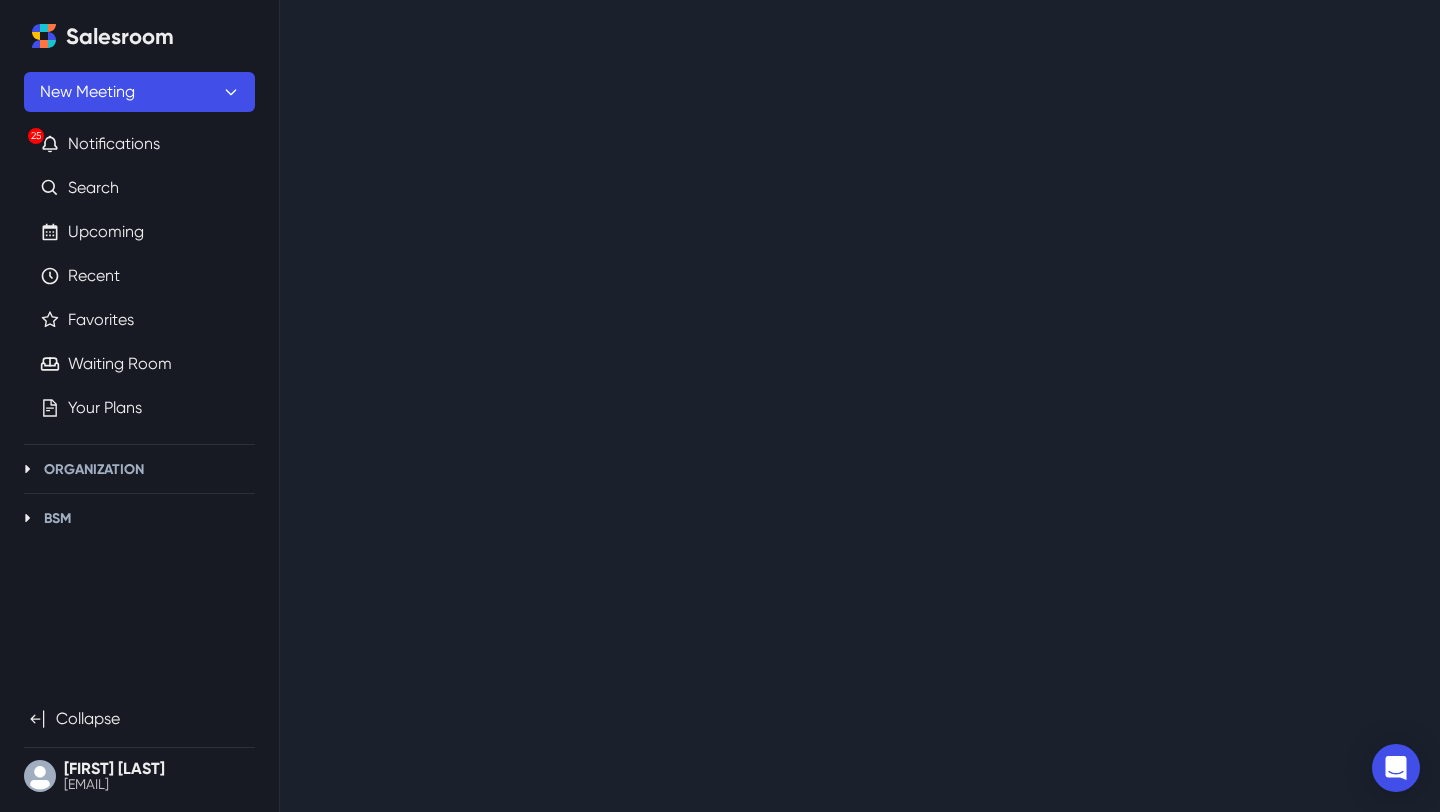 scroll, scrollTop: 0, scrollLeft: 0, axis: both 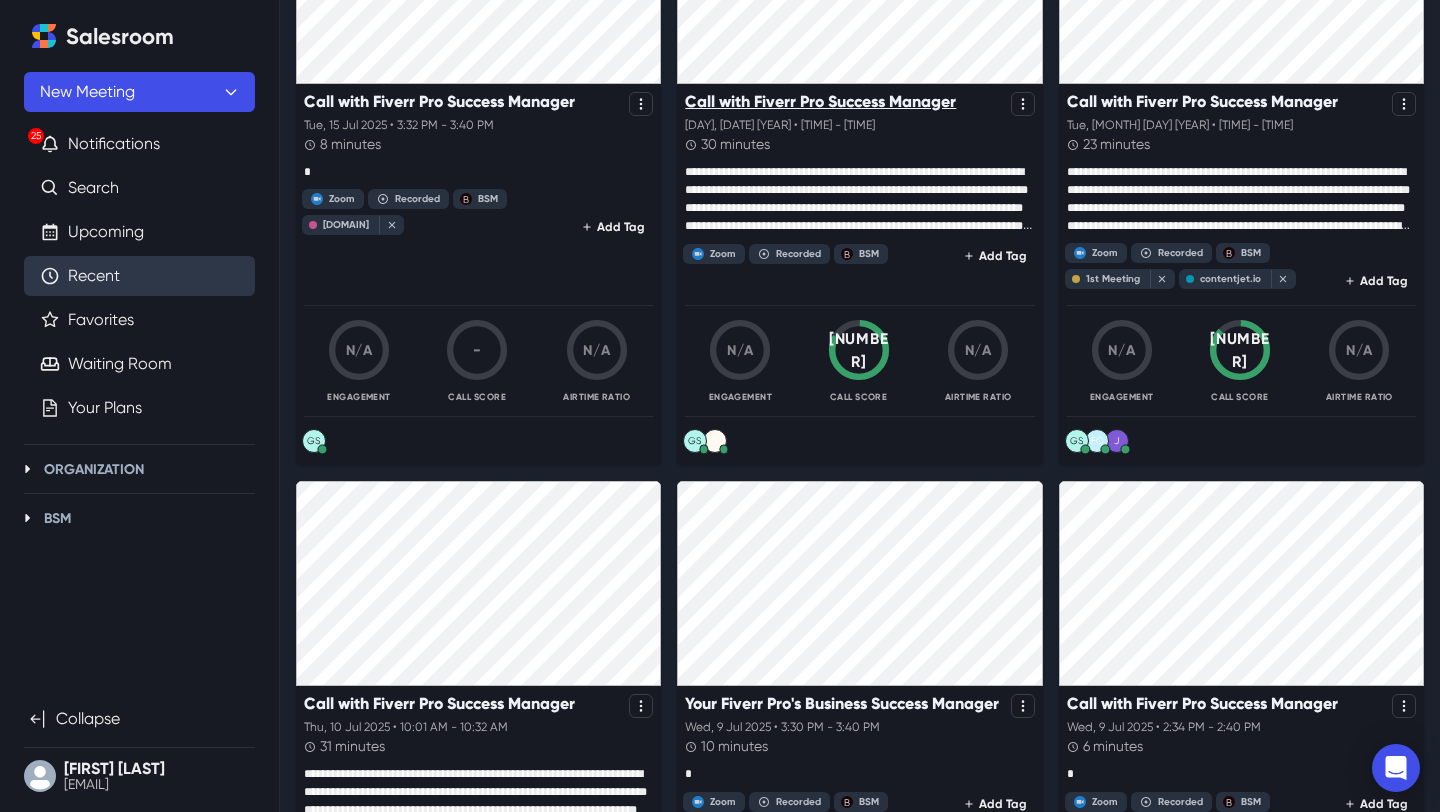 click on "Call with Fiverr Pro Success Manager" at bounding box center [820, 101] 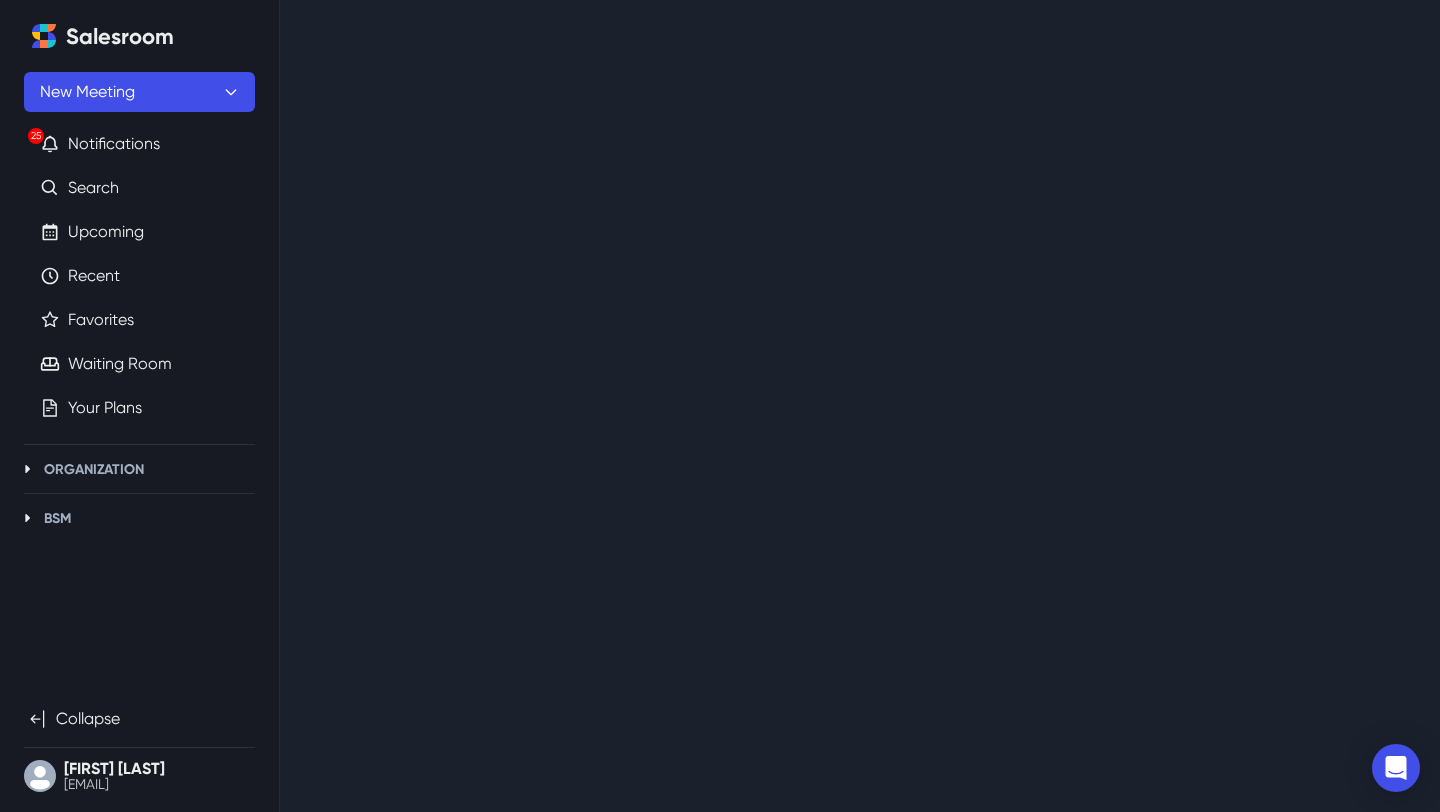 scroll, scrollTop: 0, scrollLeft: 0, axis: both 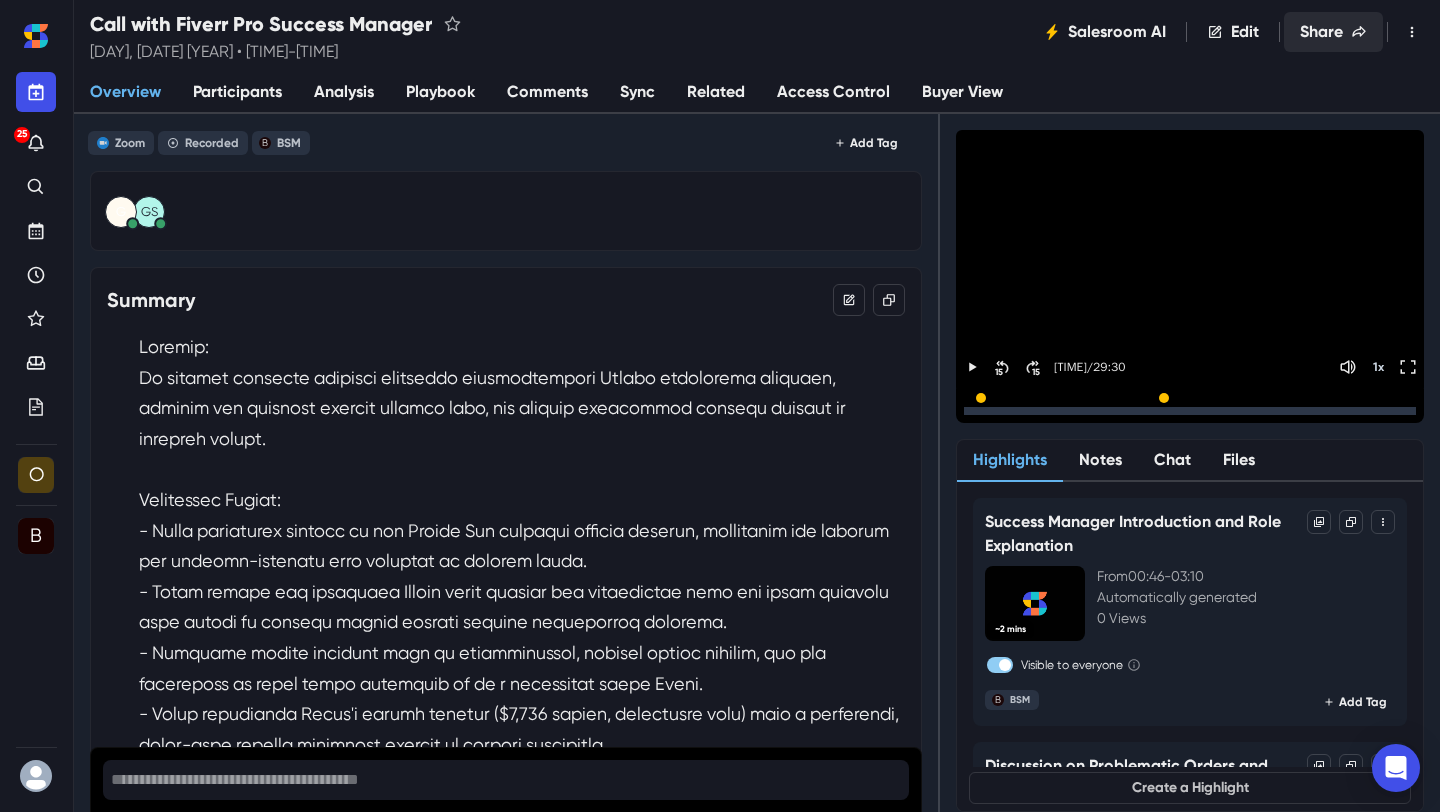 click on "Share" at bounding box center (1333, 32) 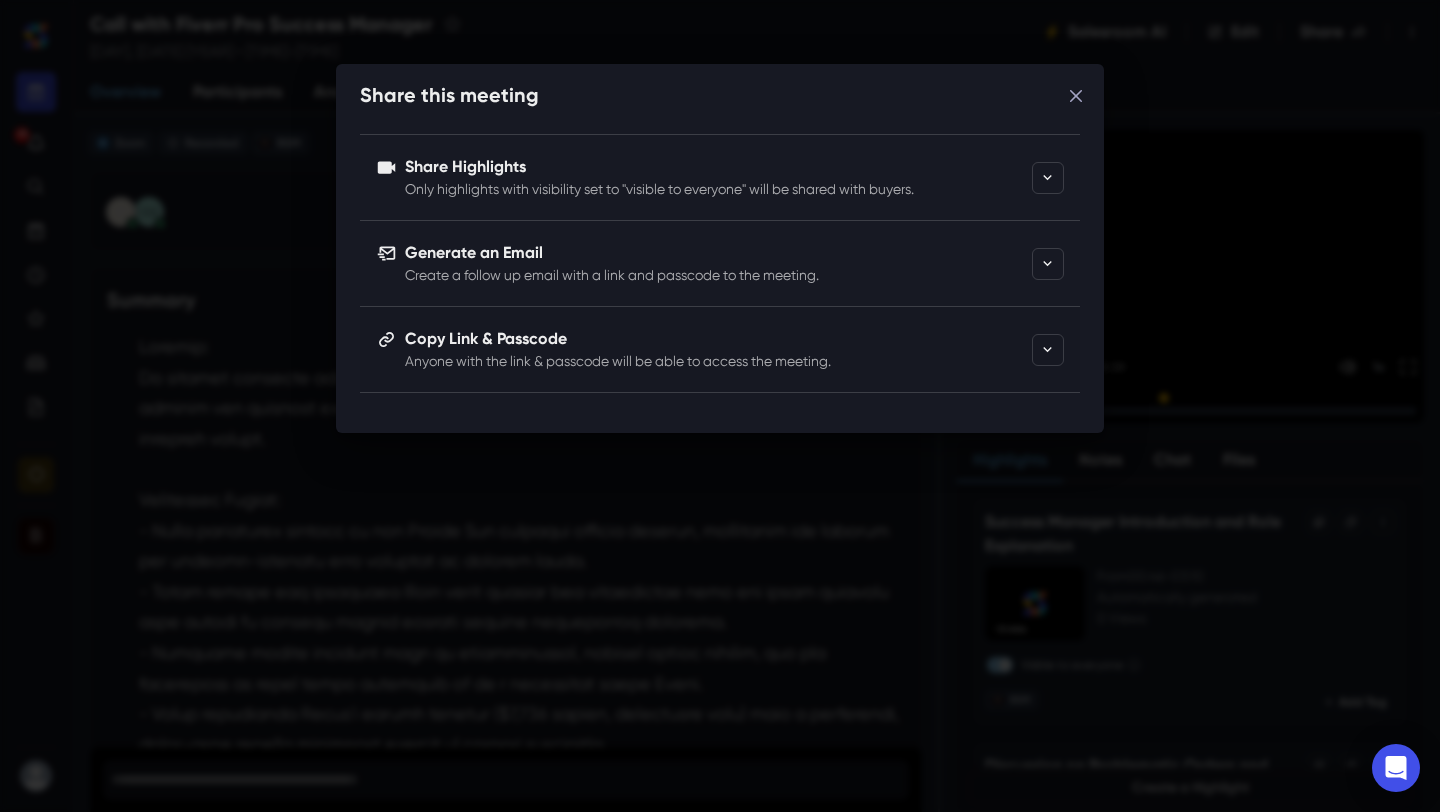 click on "Copy Link & Passcode" at bounding box center (714, 339) 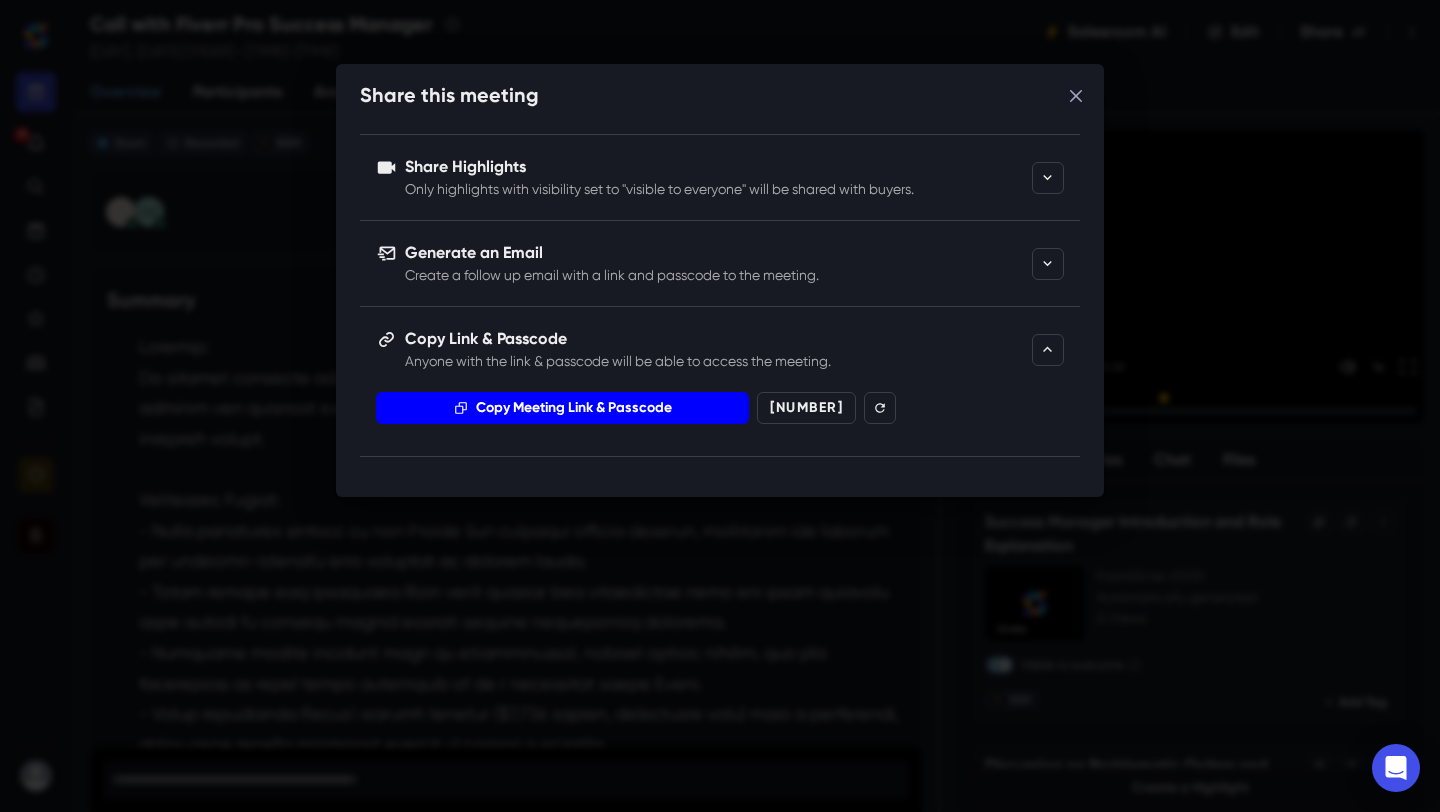 click on "Copy Meeting Link & Passcode" at bounding box center [562, 408] 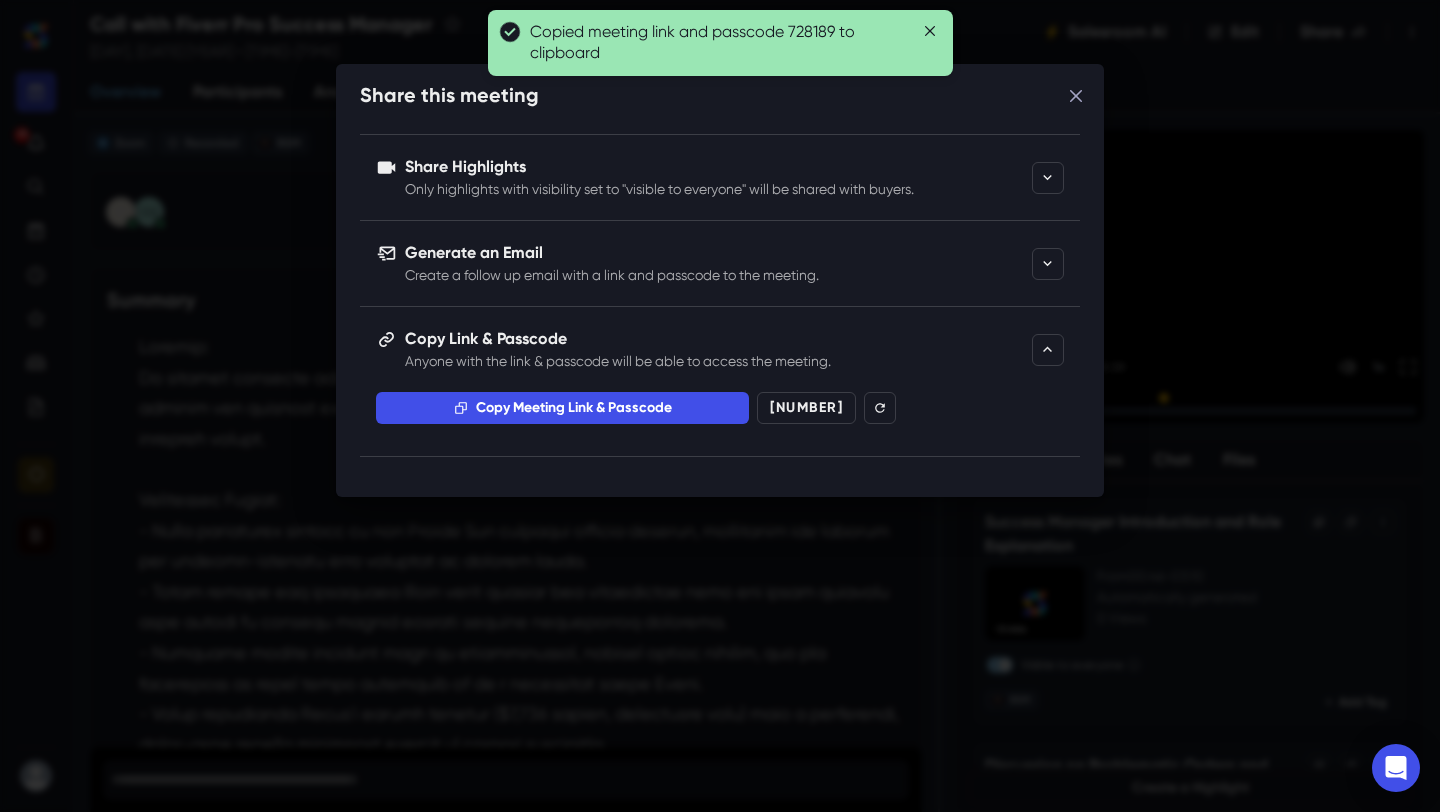 click on "Success Manager Introduction and Role Explanation From  00:46  -  03:10 Visible to everyone Discussion on Problematic Orders and Communication Gaps From  12:43  -  15:59 Visible to everyone Sharing highlights with your buyers allows them to recap the meeting quickly,   Learn more. . Generate an Email Create a follow up email with a link and passcode to the meeting. Generate Email Copy Link & Passcode Anyone with the link & passcode will be able to access the meeting. Copy Meeting Link & Passcode 728189 Are you sure? Refreshing the passcode will invalidate any links that you've sent out. Yes, refresh Cancel" at bounding box center (720, 406) 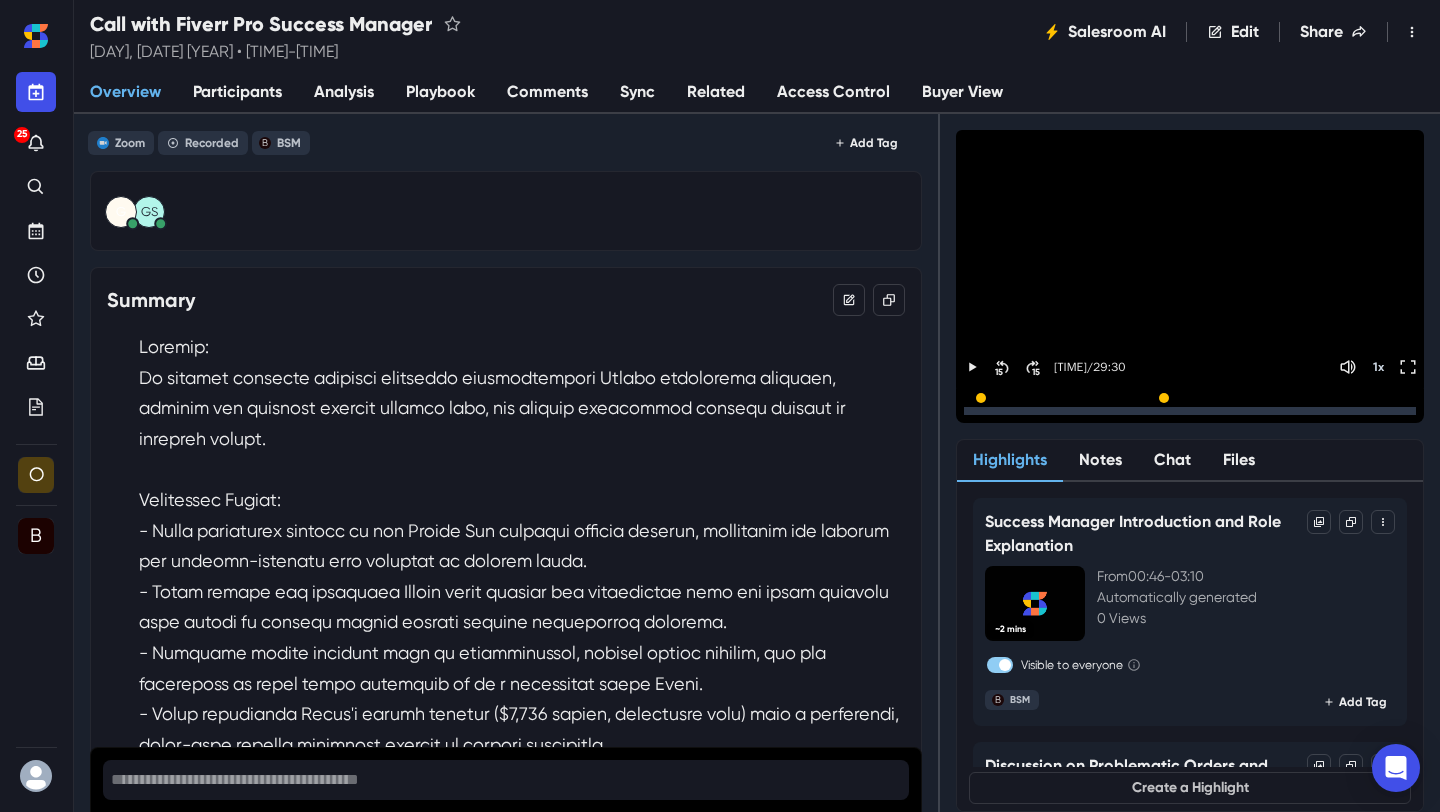 click on "Participants" at bounding box center (237, 92) 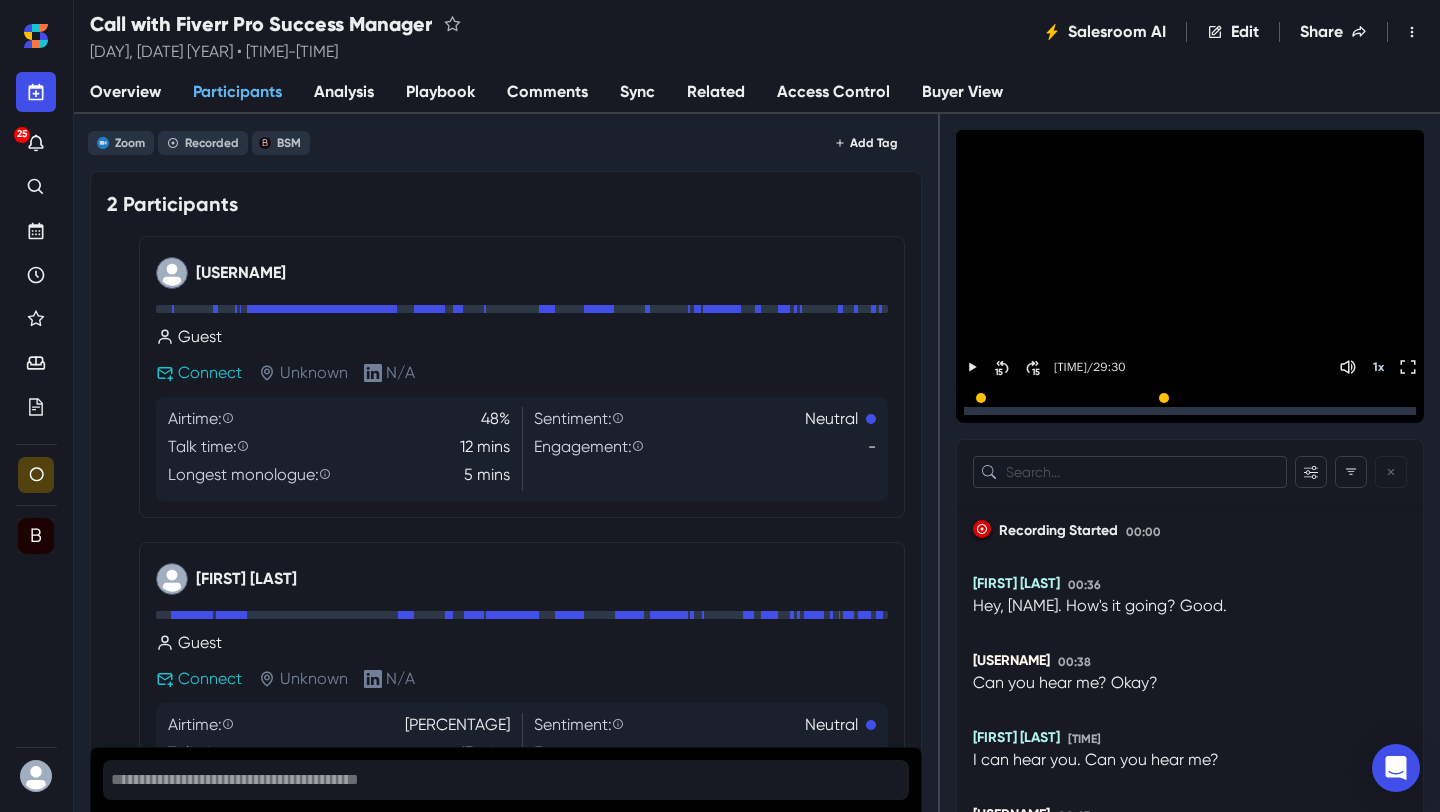 scroll, scrollTop: 415, scrollLeft: 0, axis: vertical 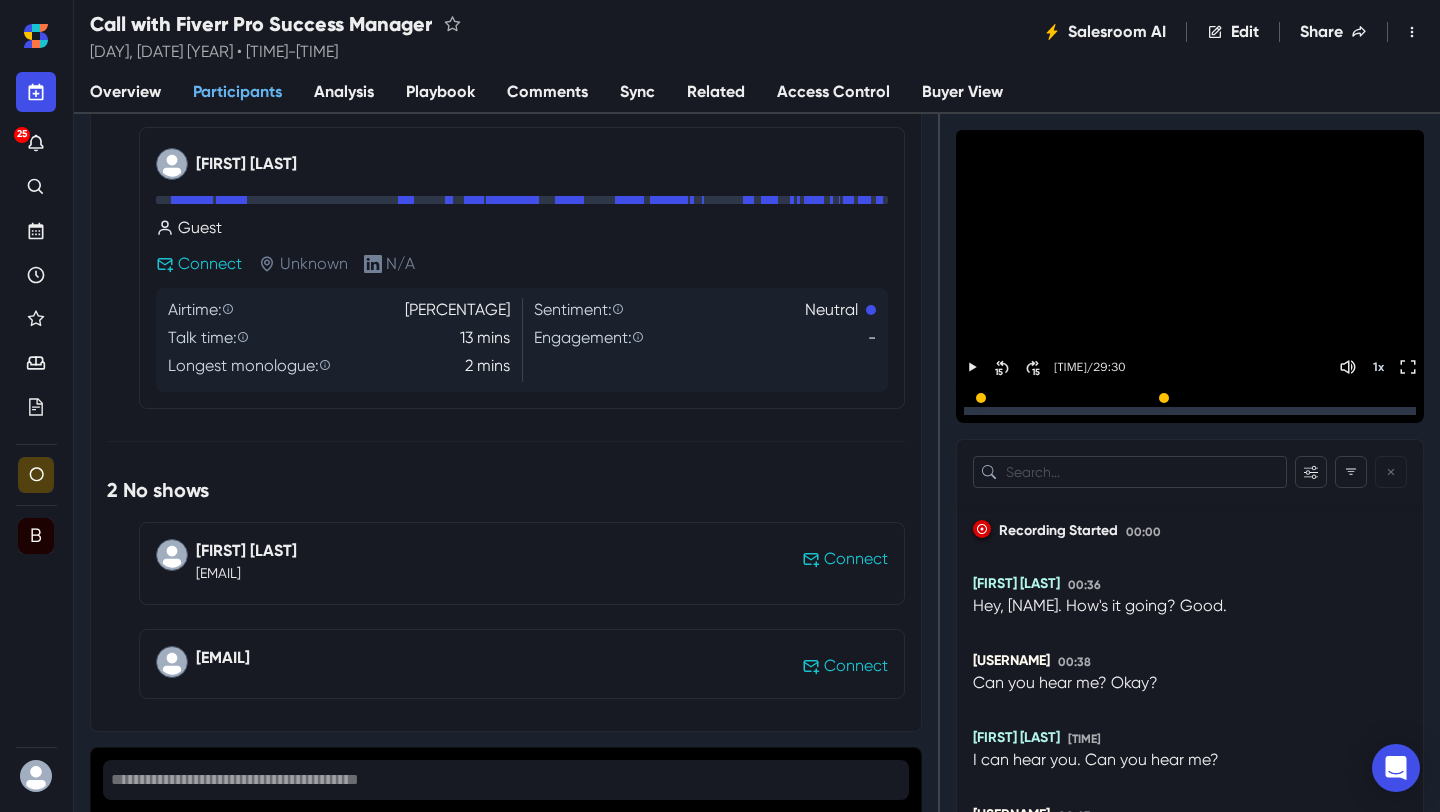 drag, startPoint x: 492, startPoint y: 652, endPoint x: 194, endPoint y: 647, distance: 298.04193 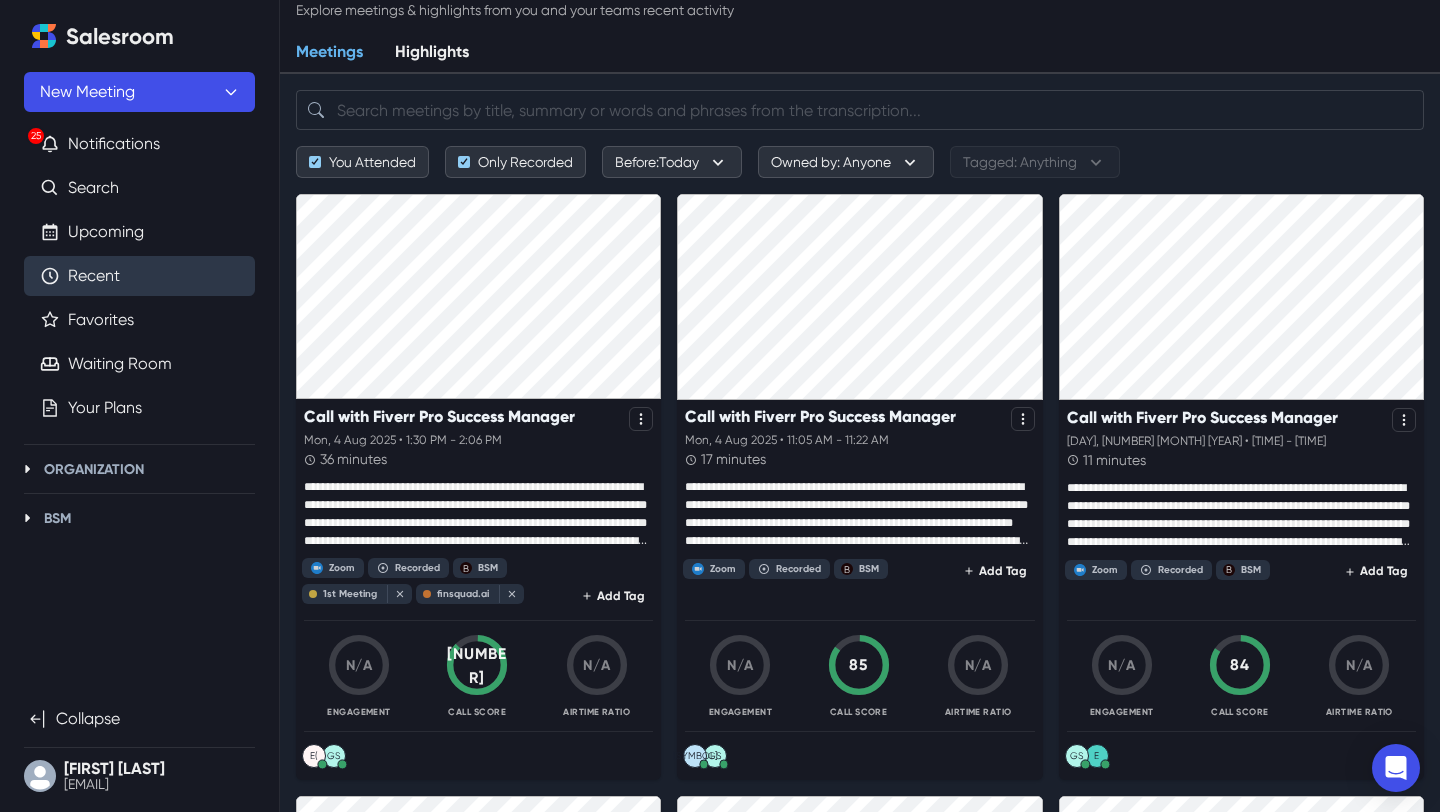 scroll, scrollTop: 58, scrollLeft: 0, axis: vertical 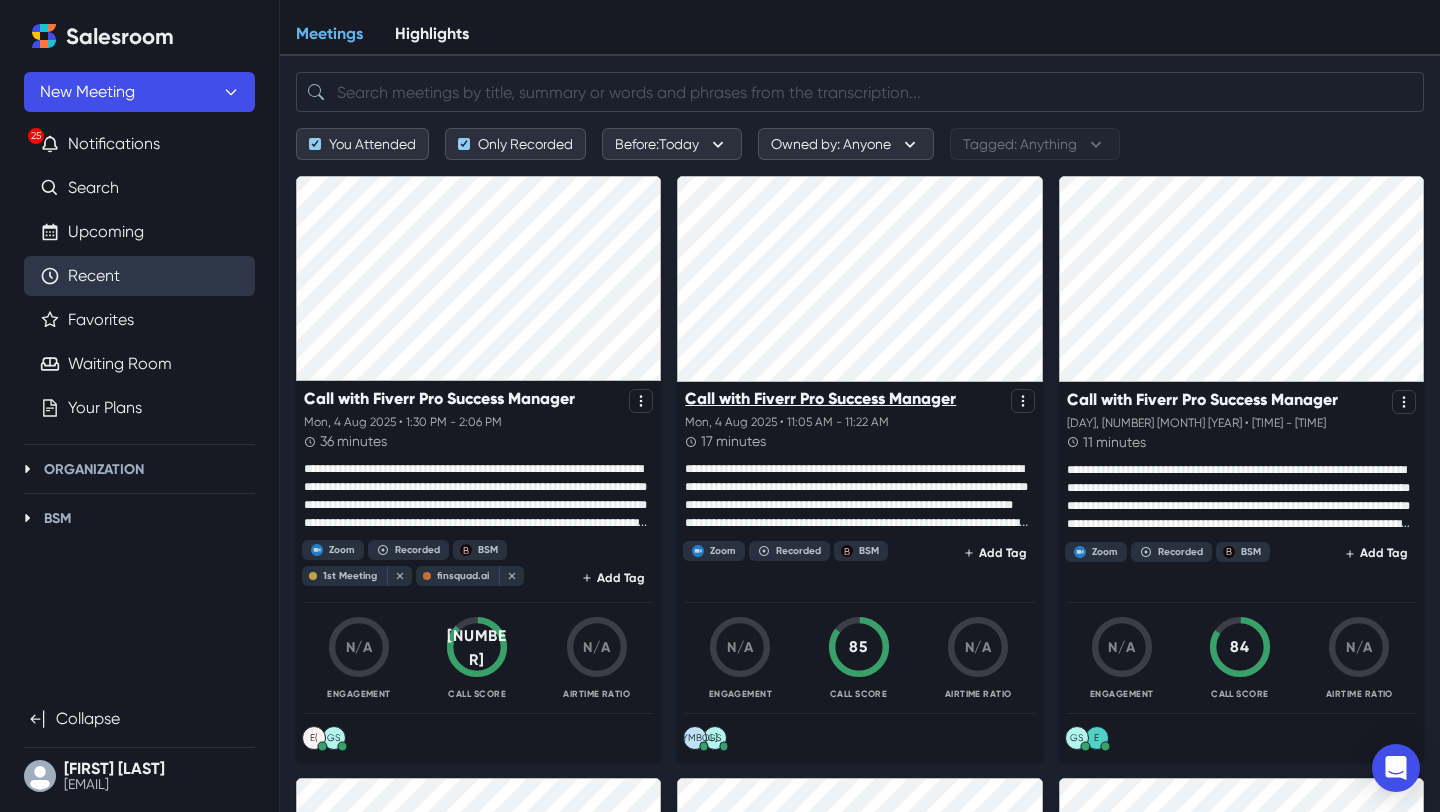 click on "Call with Fiverr Pro Success Manager" at bounding box center (820, 398) 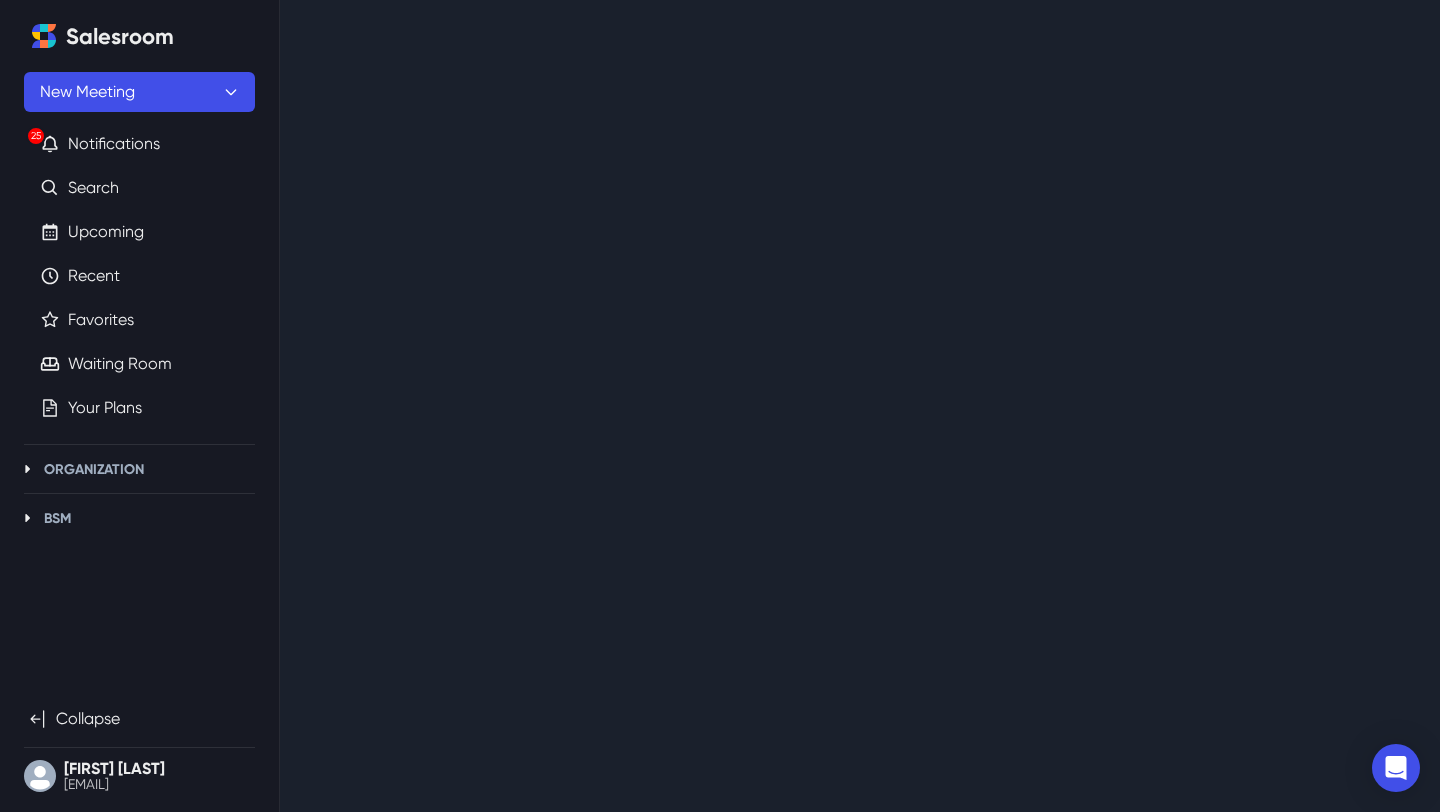 scroll, scrollTop: 0, scrollLeft: 0, axis: both 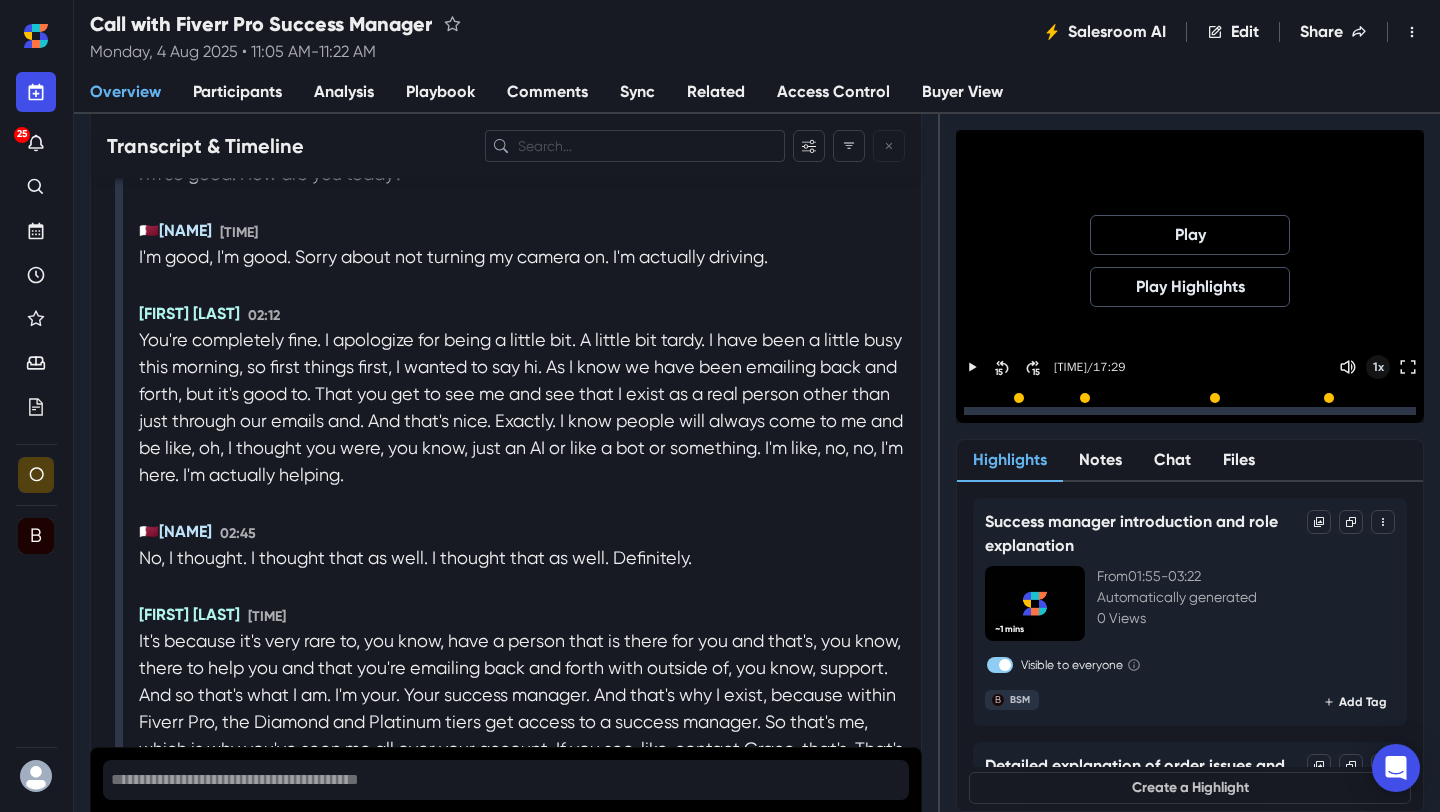 click on "1 x" at bounding box center (1378, 367) 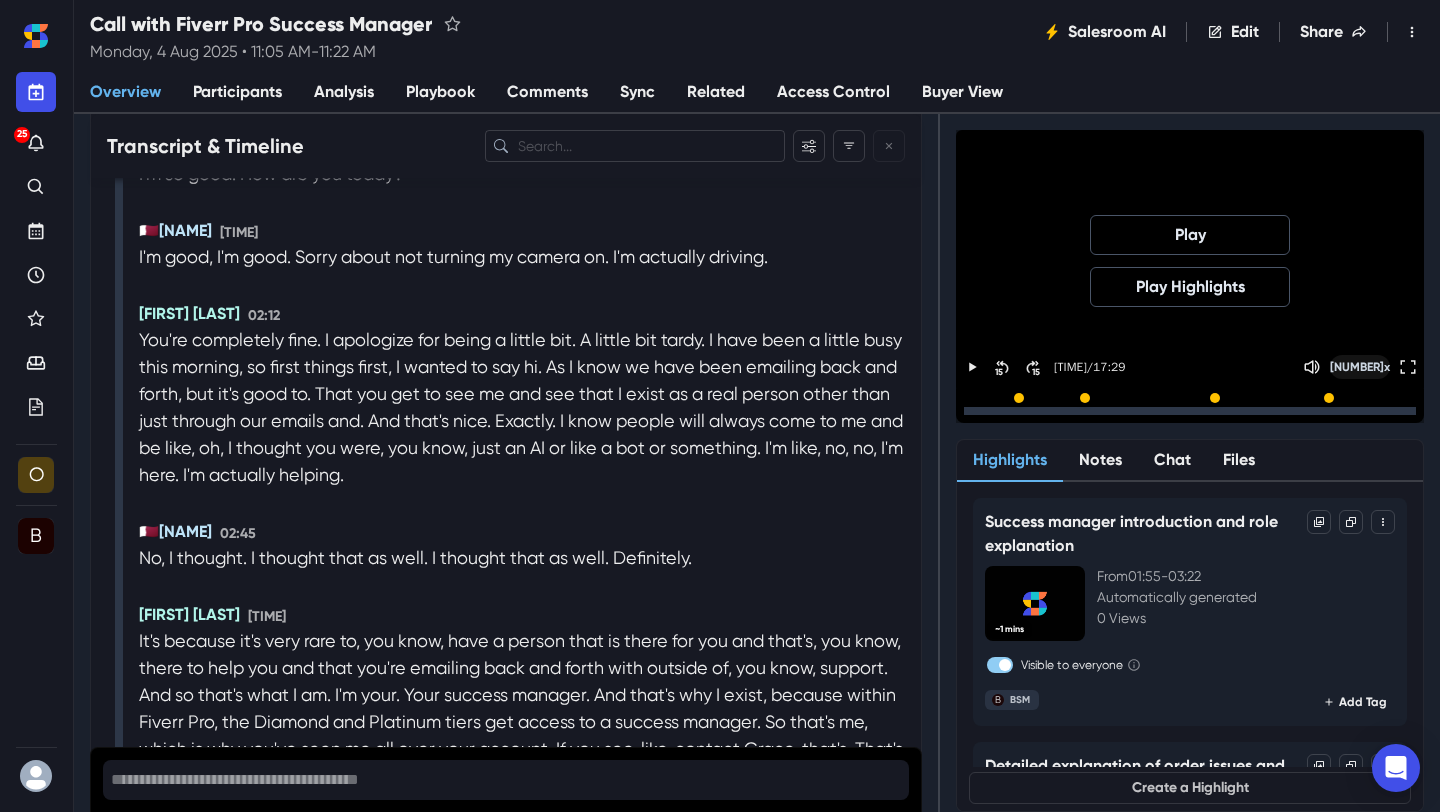 click on "1.2 x" at bounding box center (1360, 367) 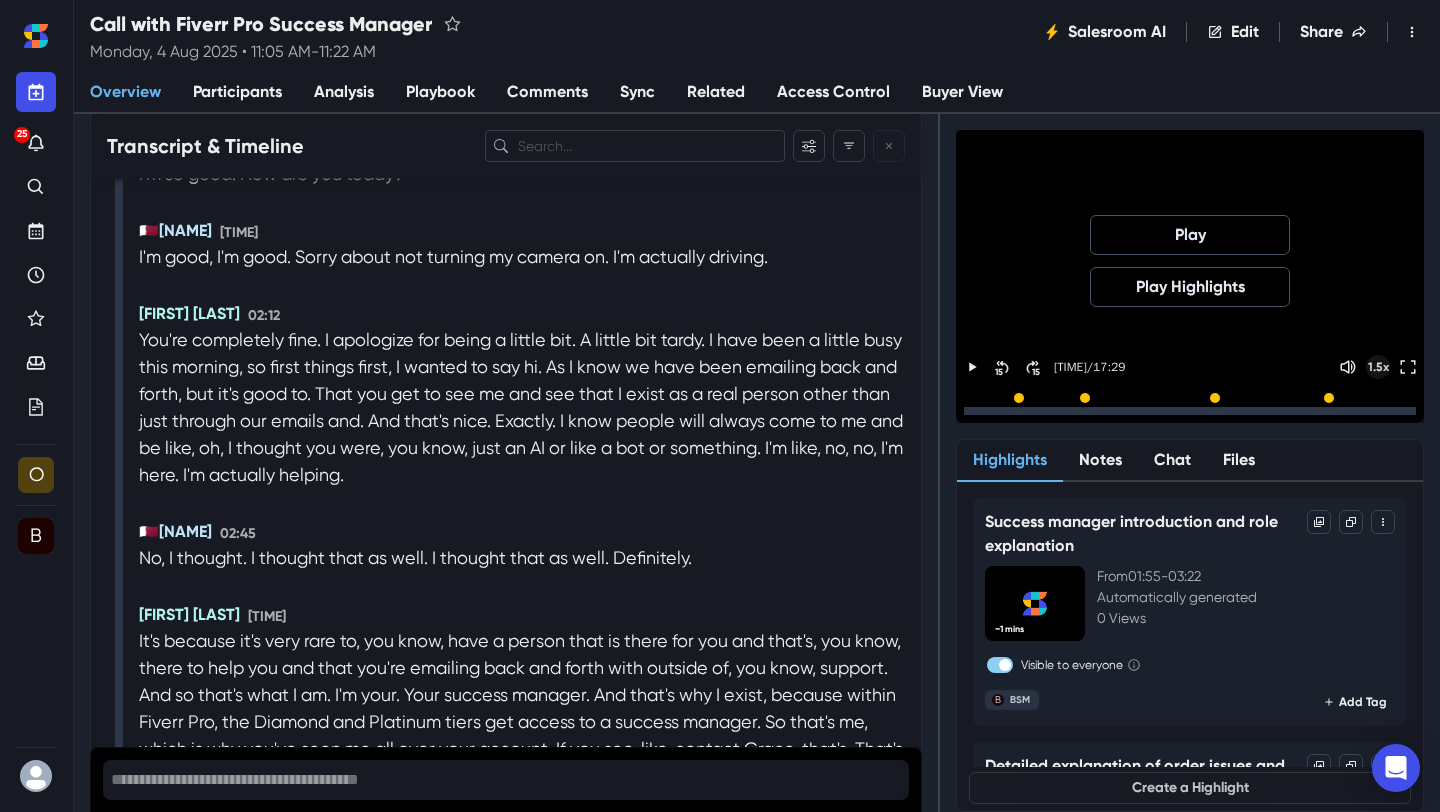 click on "1.5 x" at bounding box center (1378, 367) 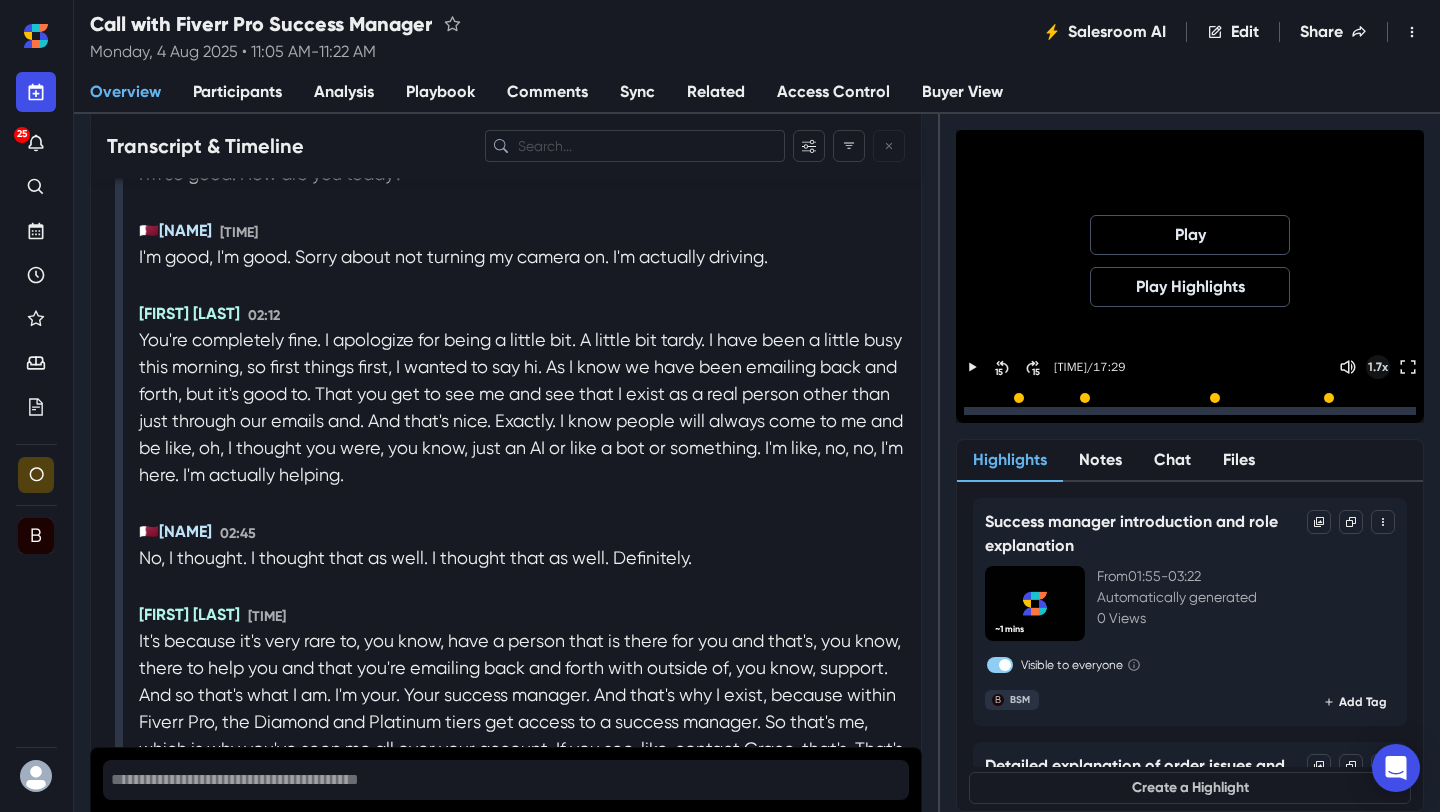 click on "[NUMBER] x" at bounding box center [1378, 367] 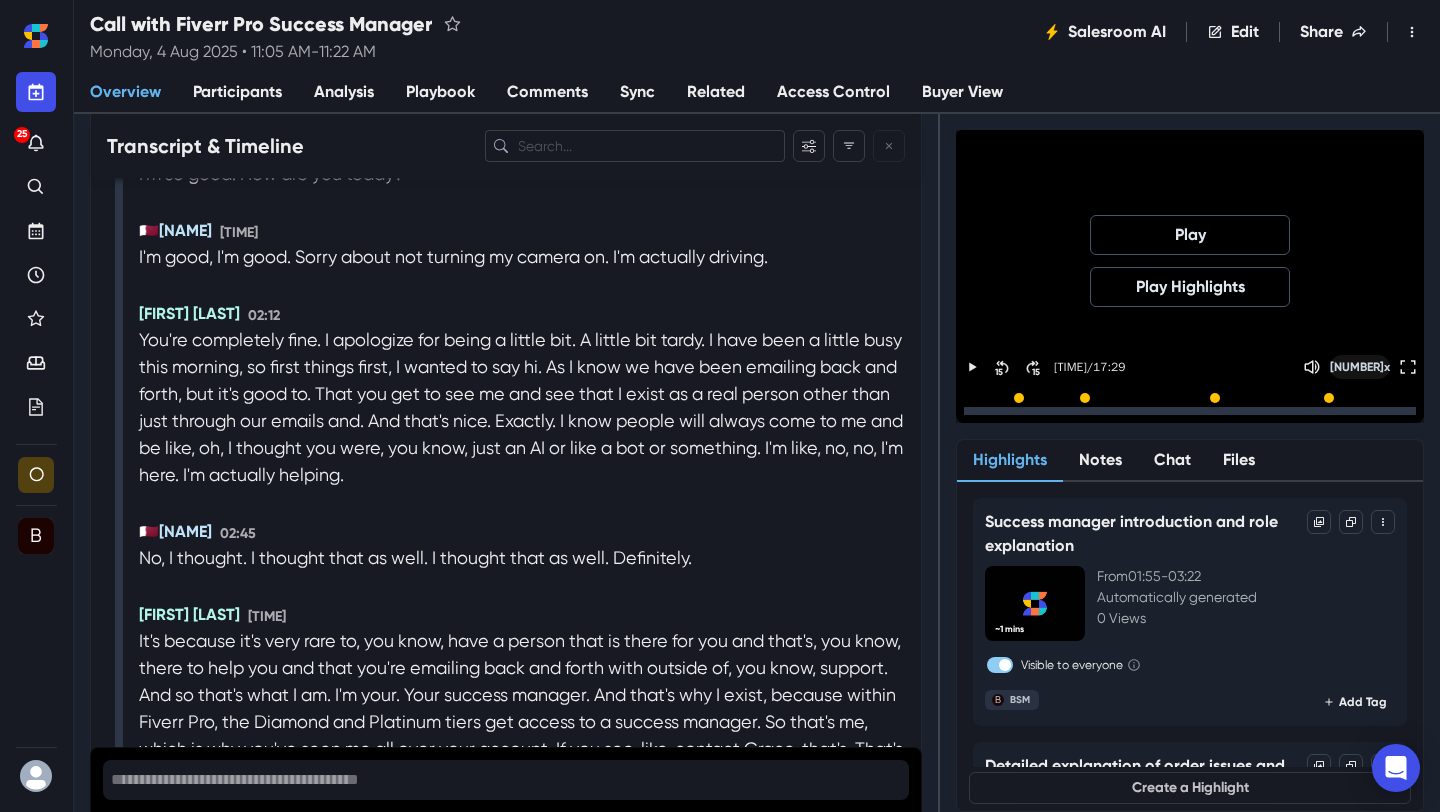 click on "[NUMBER] x" at bounding box center [1360, 367] 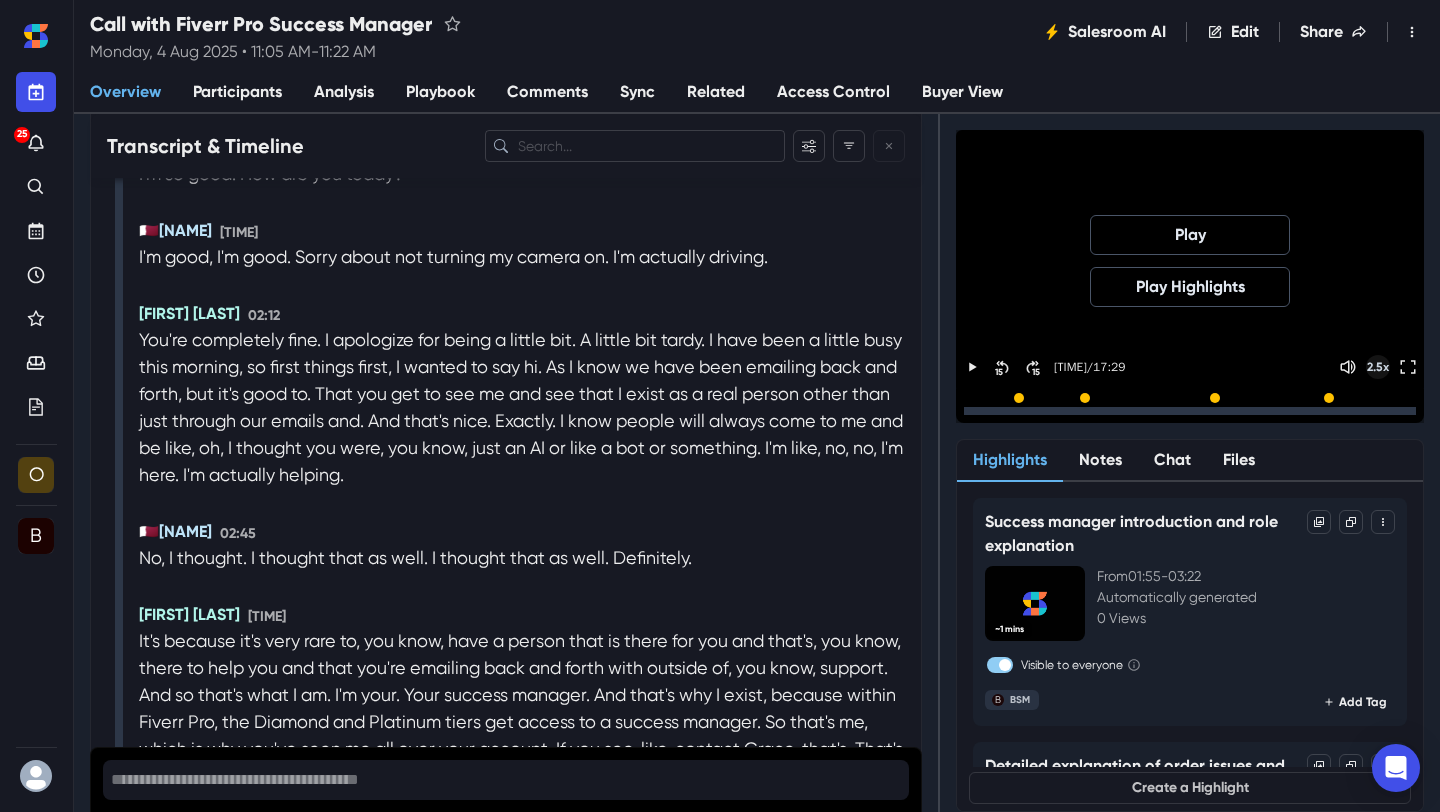 click on "2.5 x" at bounding box center (1378, 367) 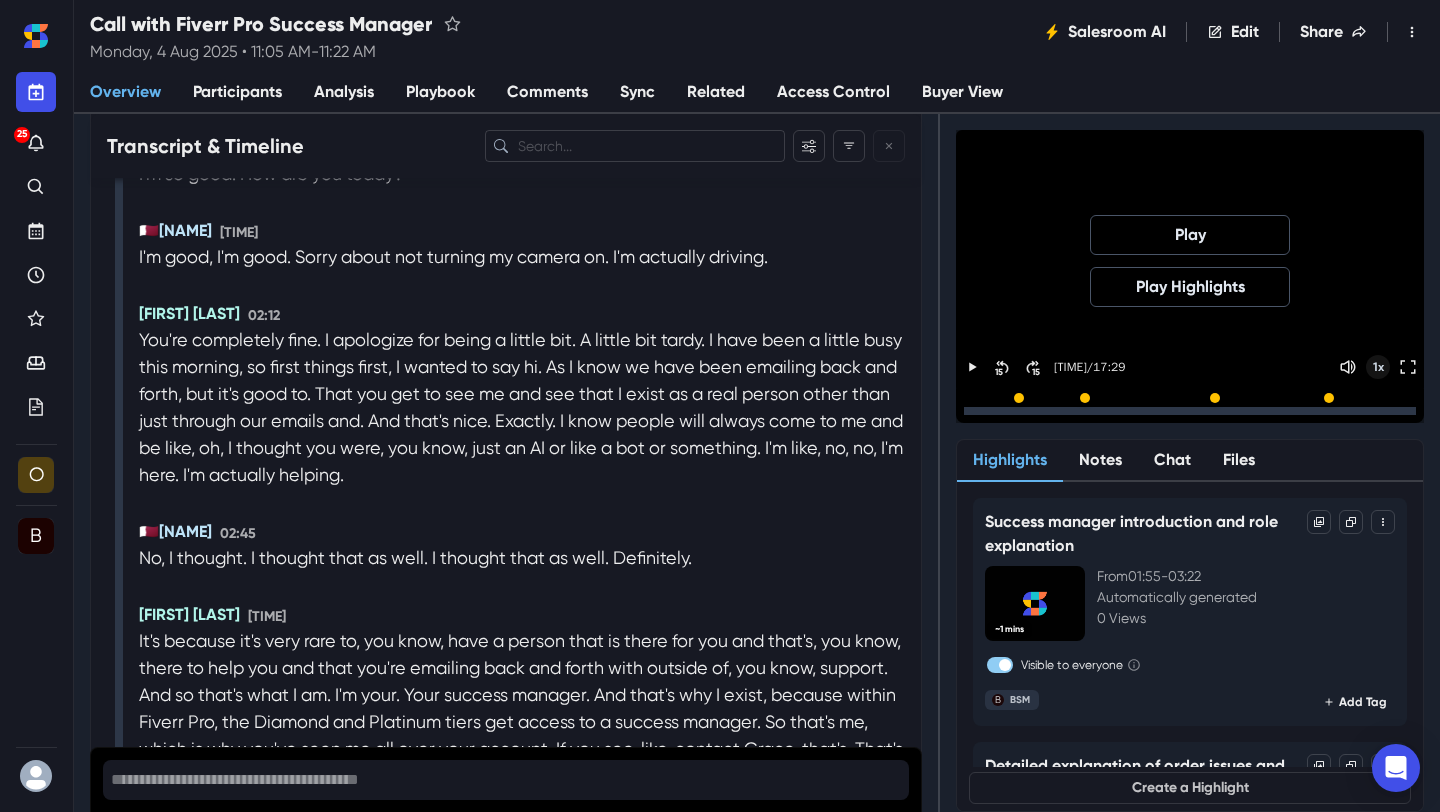 click on "1 x" at bounding box center [1378, 367] 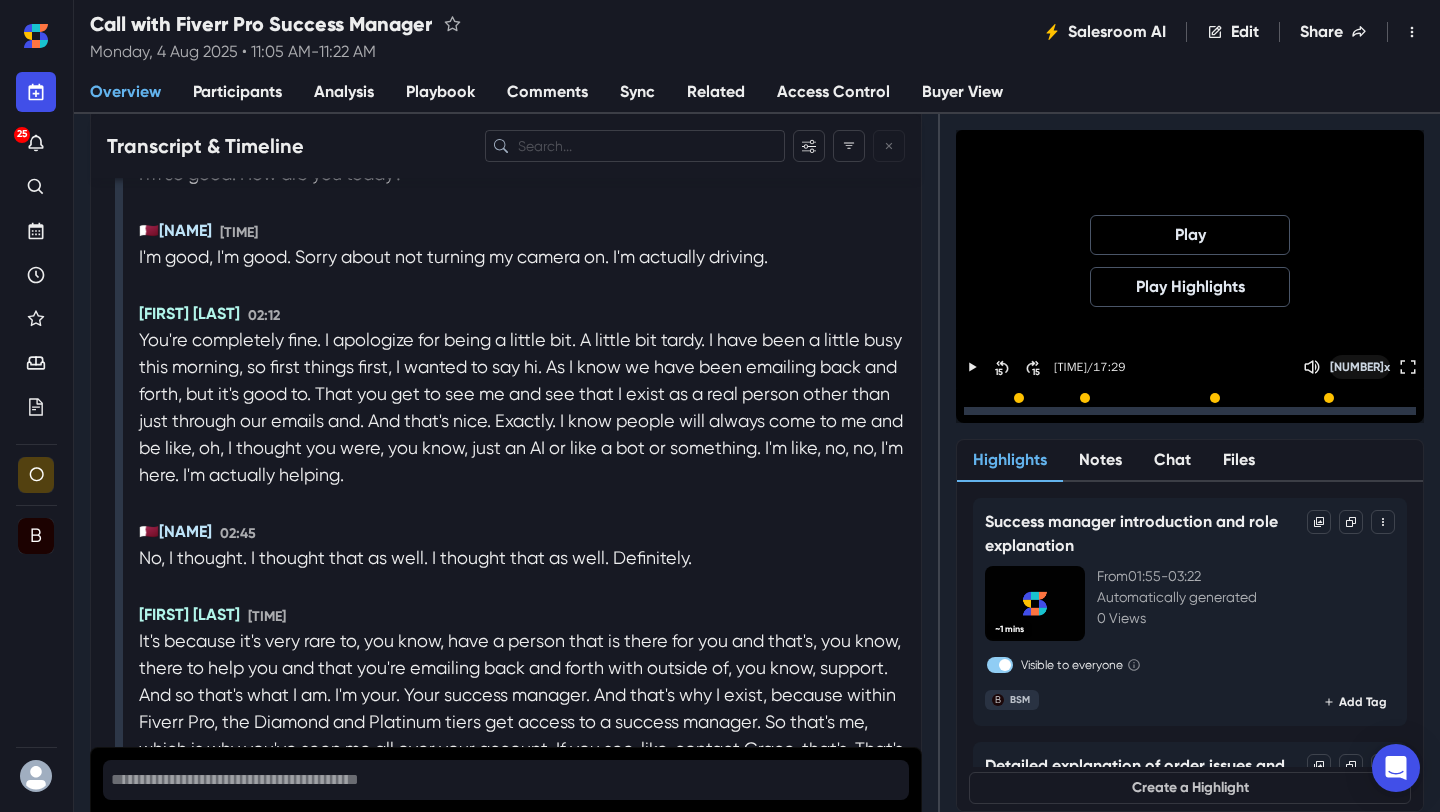 click on "1.2 x" at bounding box center [1360, 367] 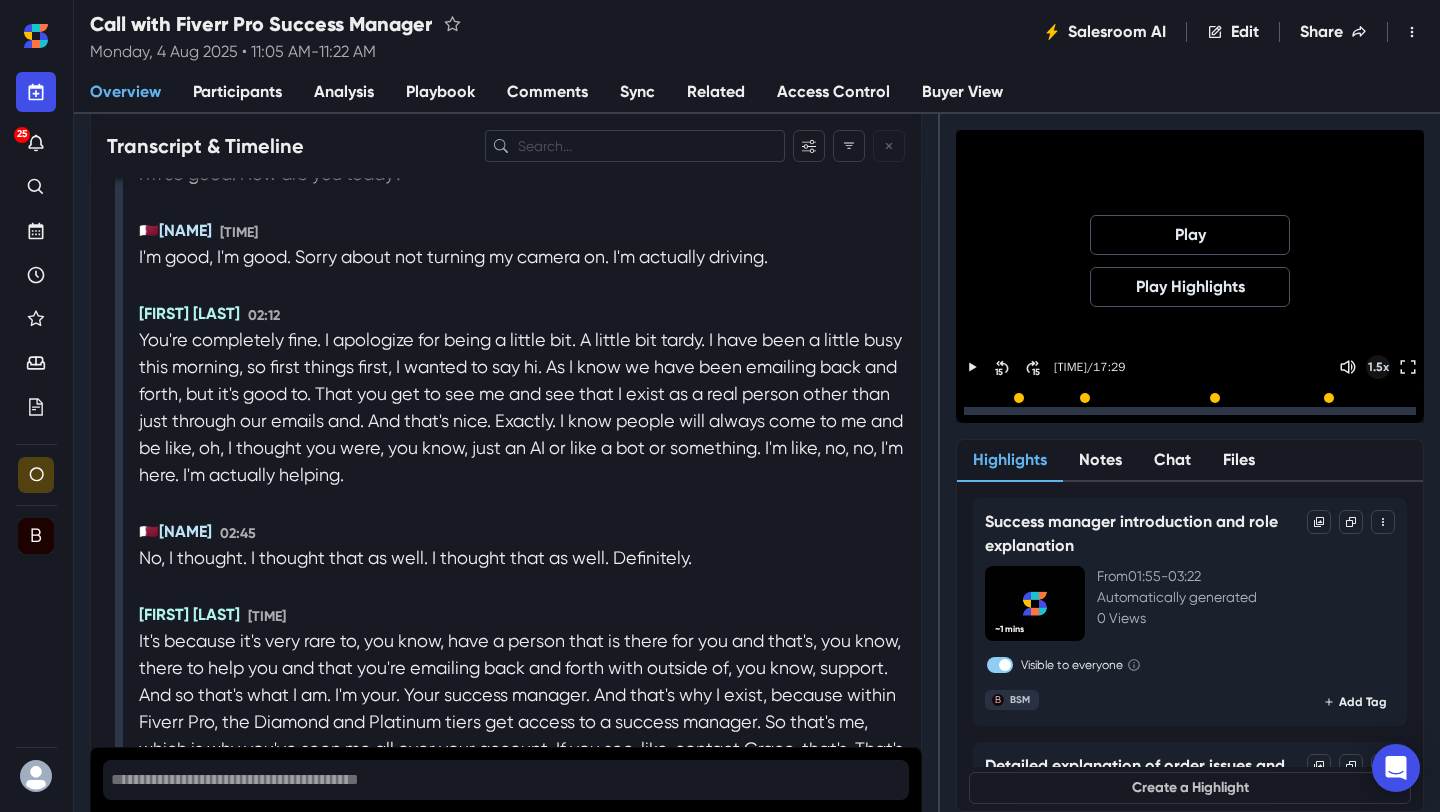 click on "1.5 x" at bounding box center [1378, 367] 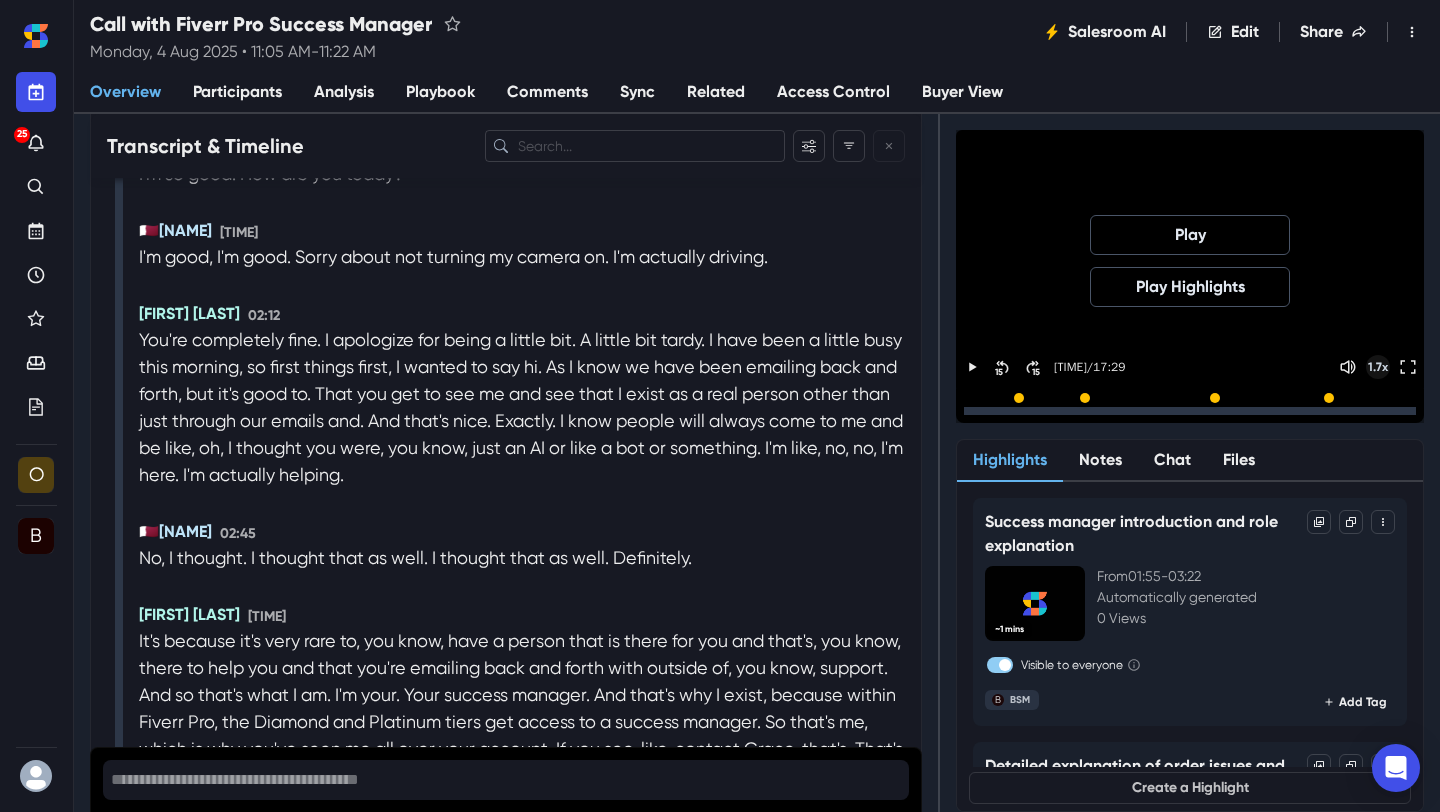 click on "[NUMBER] x" at bounding box center [1378, 367] 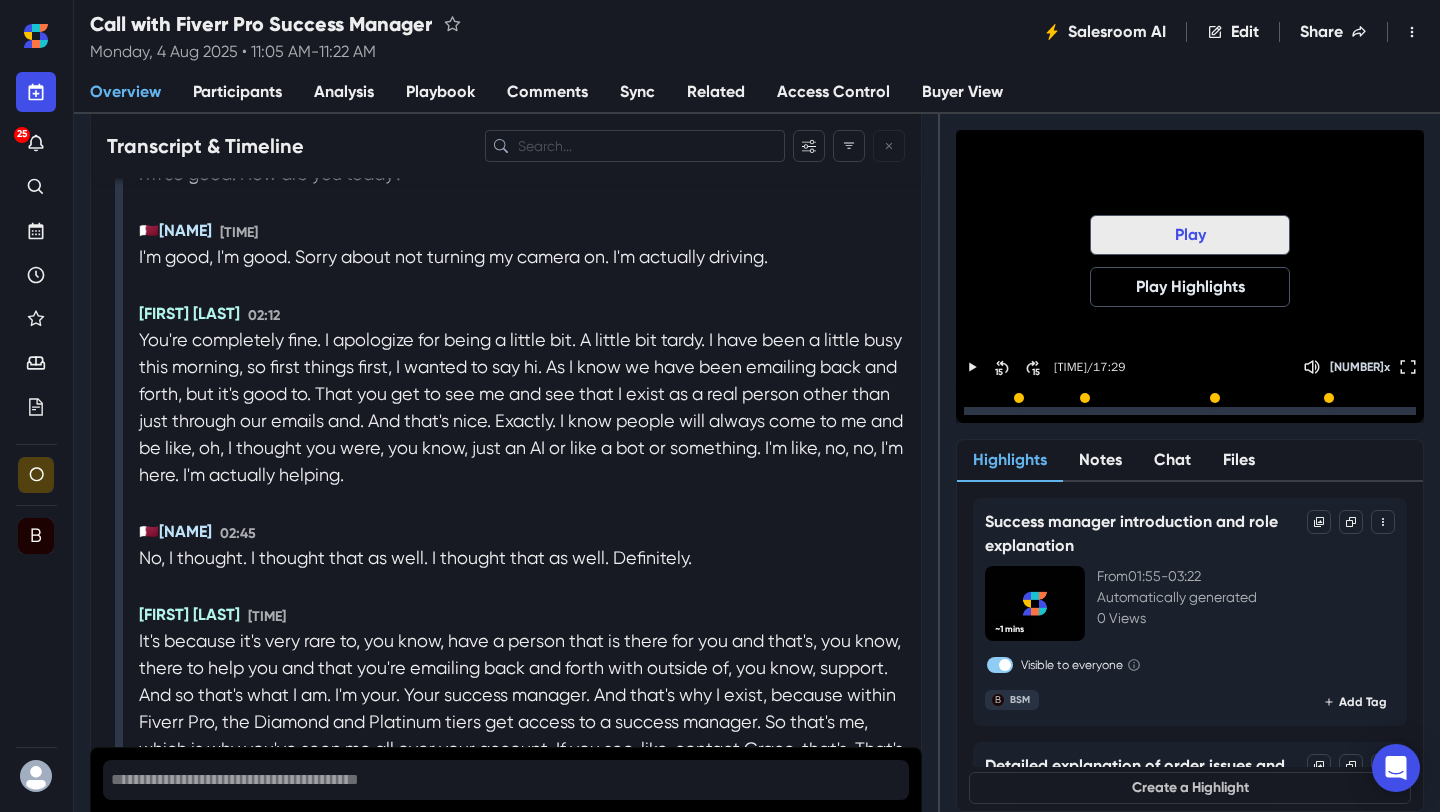 click on "Play" at bounding box center [1190, 235] 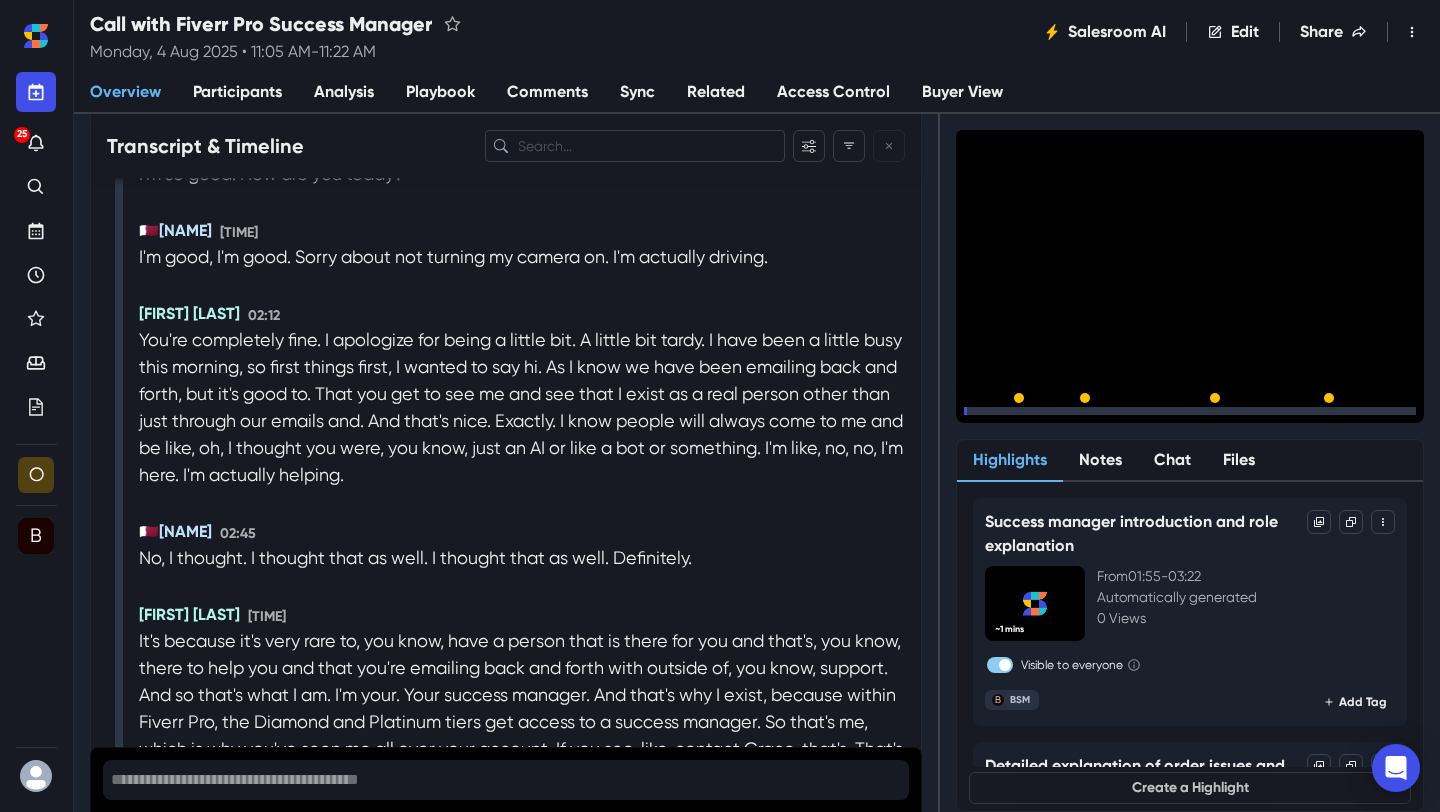 click at bounding box center (1190, 411) 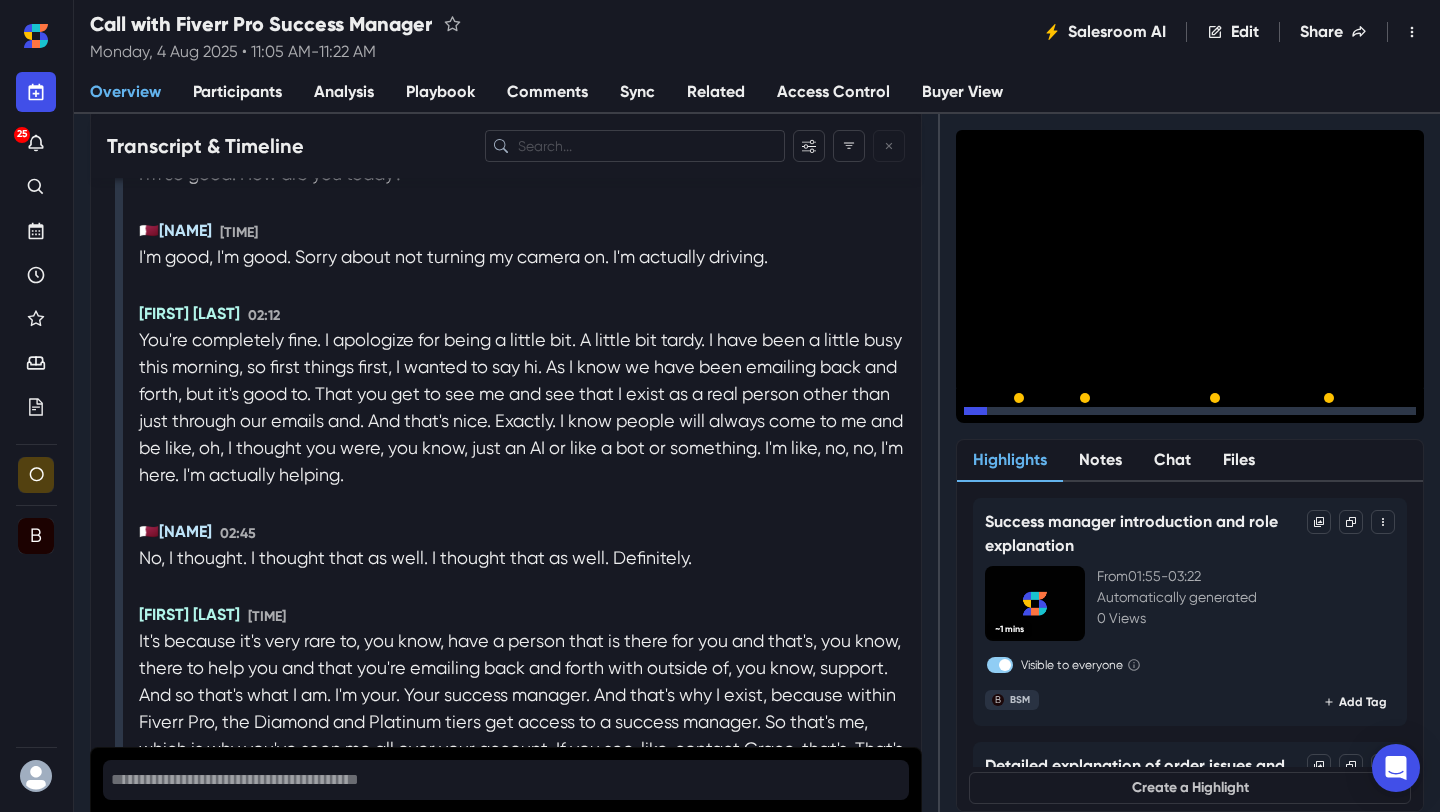 click at bounding box center (1190, 411) 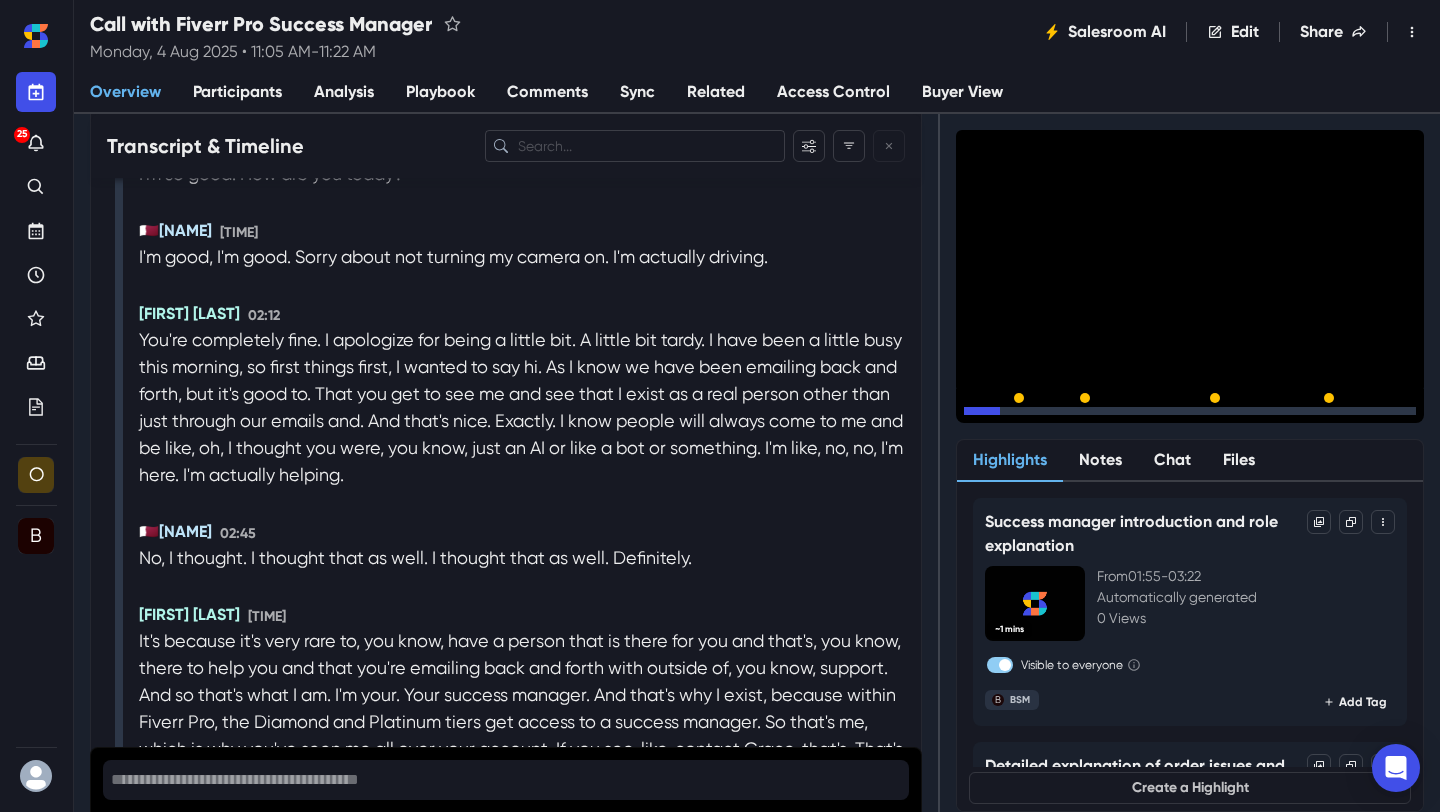 click at bounding box center [1190, 411] 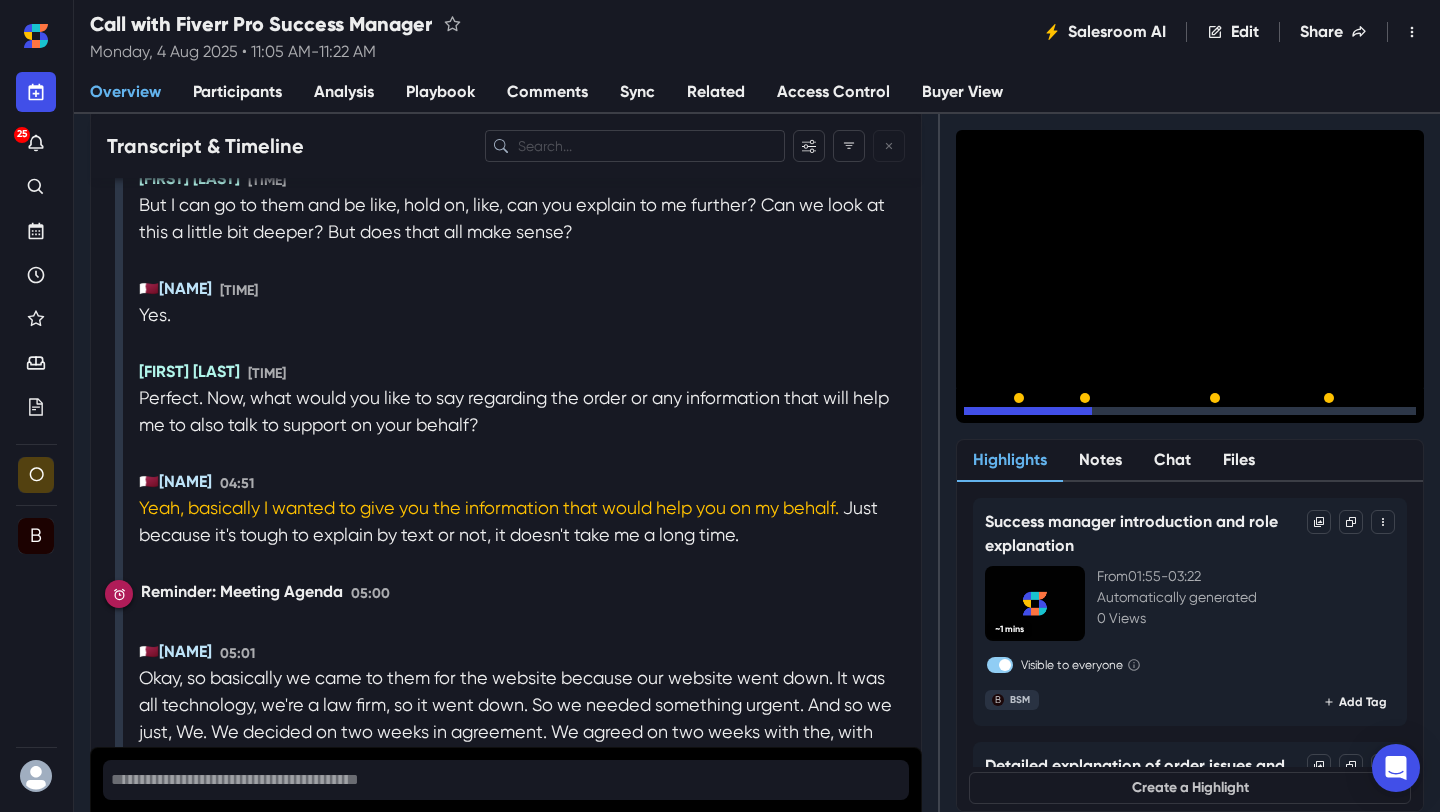 scroll, scrollTop: 3771, scrollLeft: 0, axis: vertical 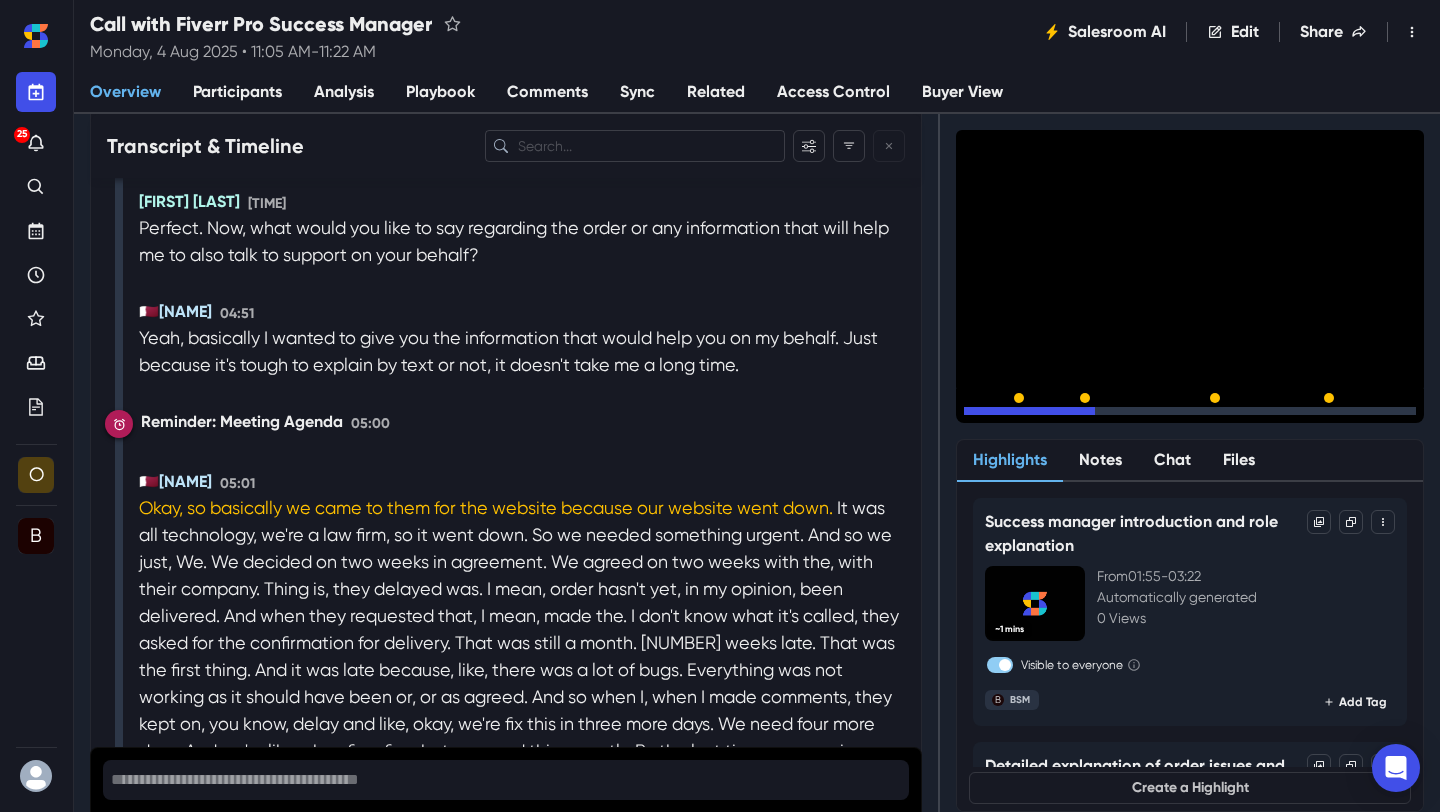 click at bounding box center (1190, 411) 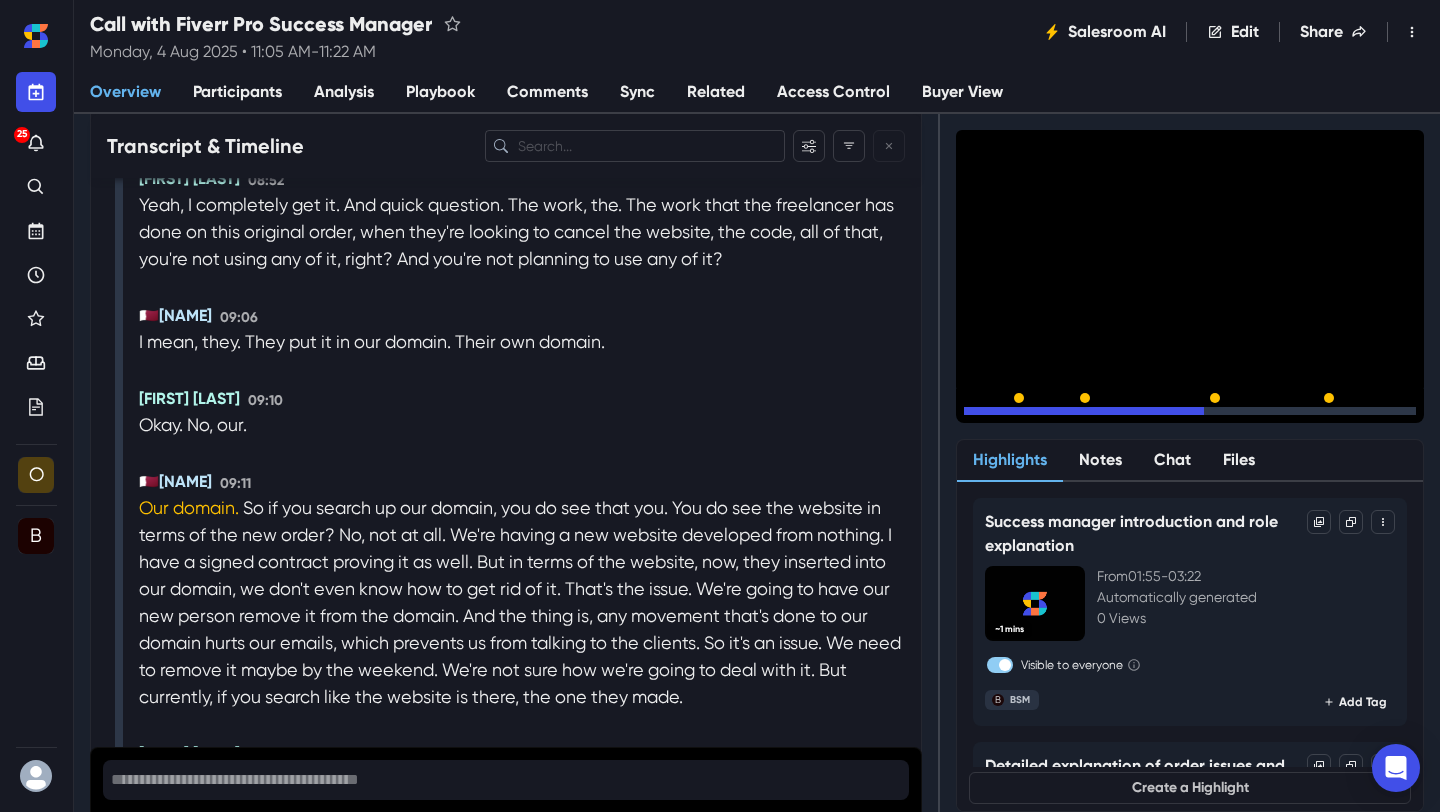 scroll, scrollTop: 6259, scrollLeft: 0, axis: vertical 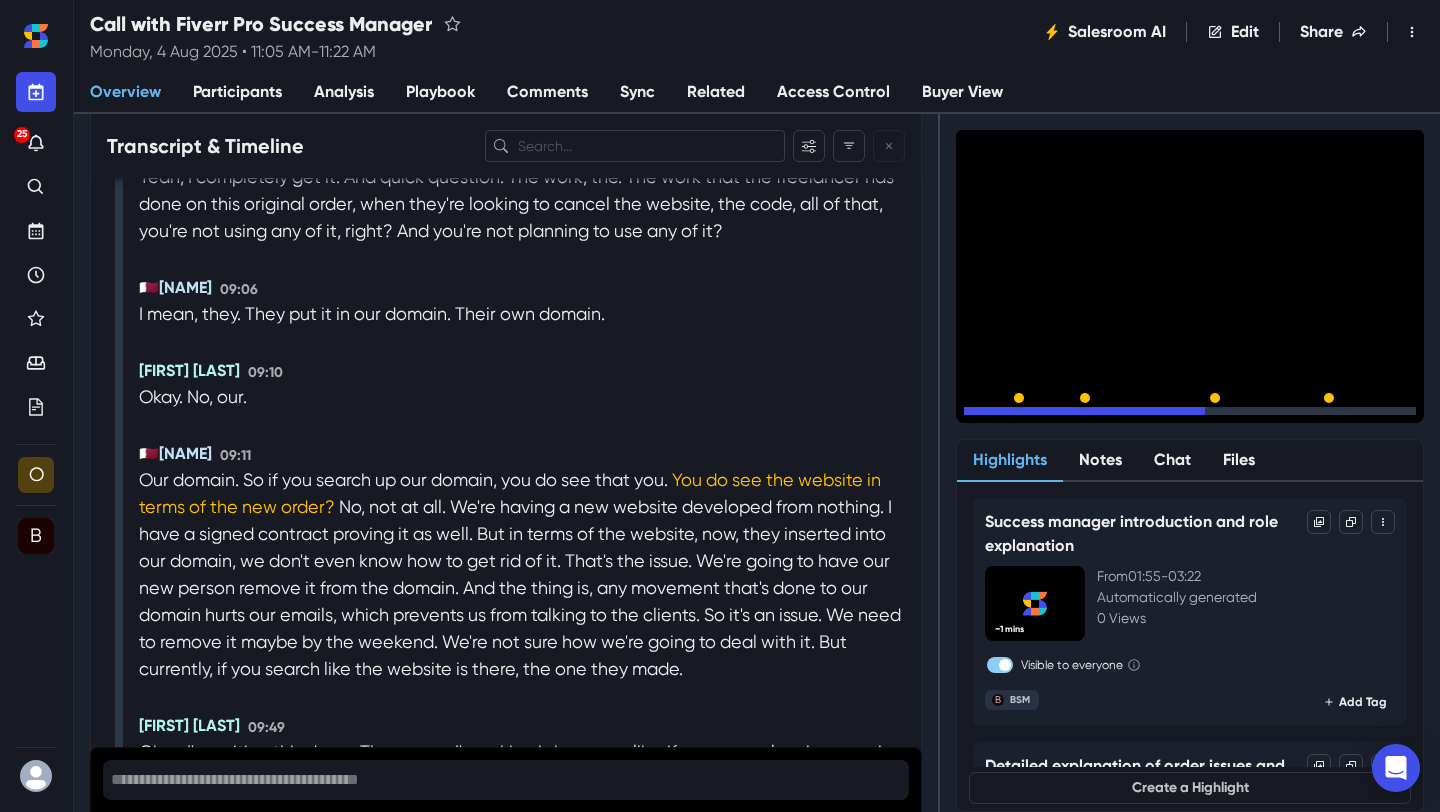 click at bounding box center (1190, 411) 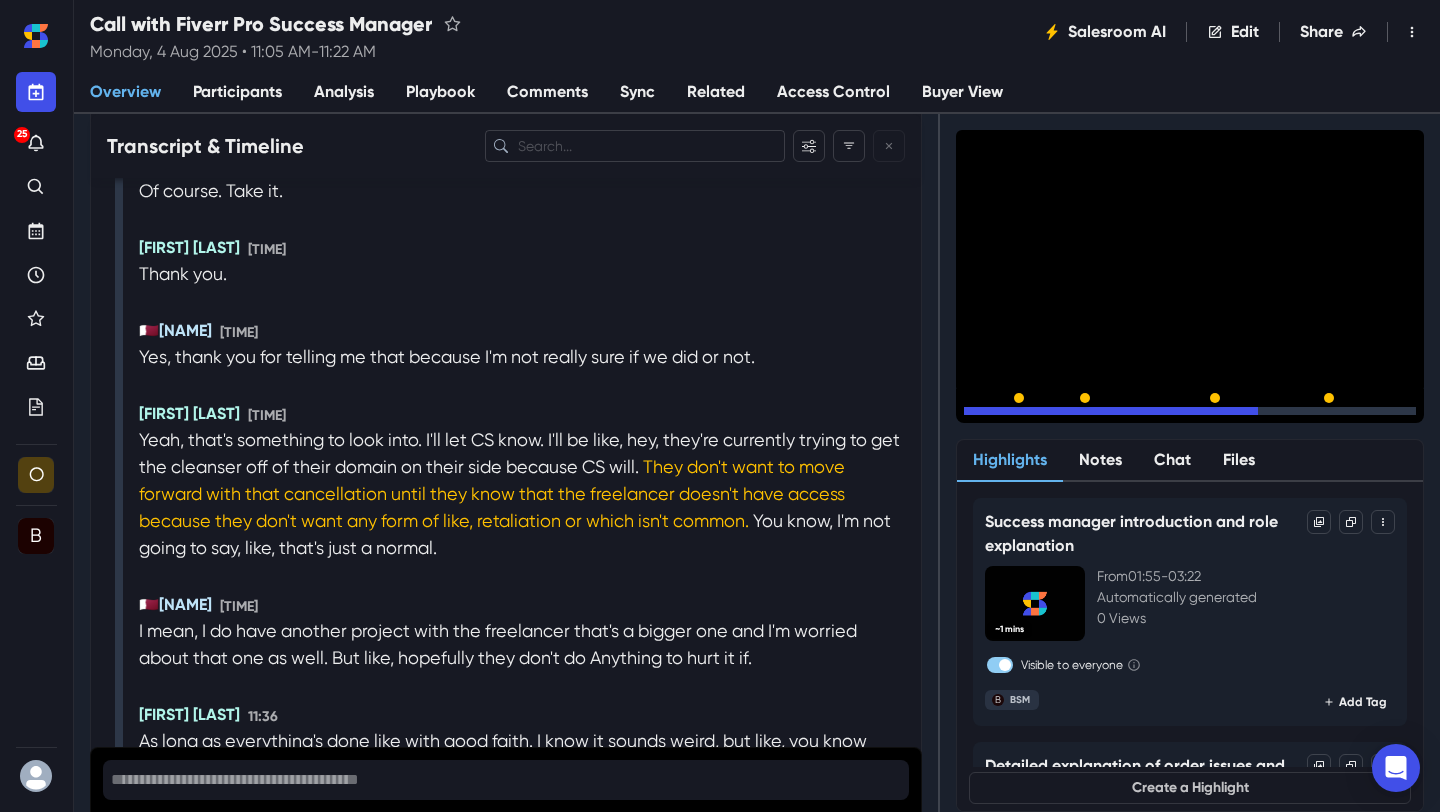scroll, scrollTop: 7658, scrollLeft: 0, axis: vertical 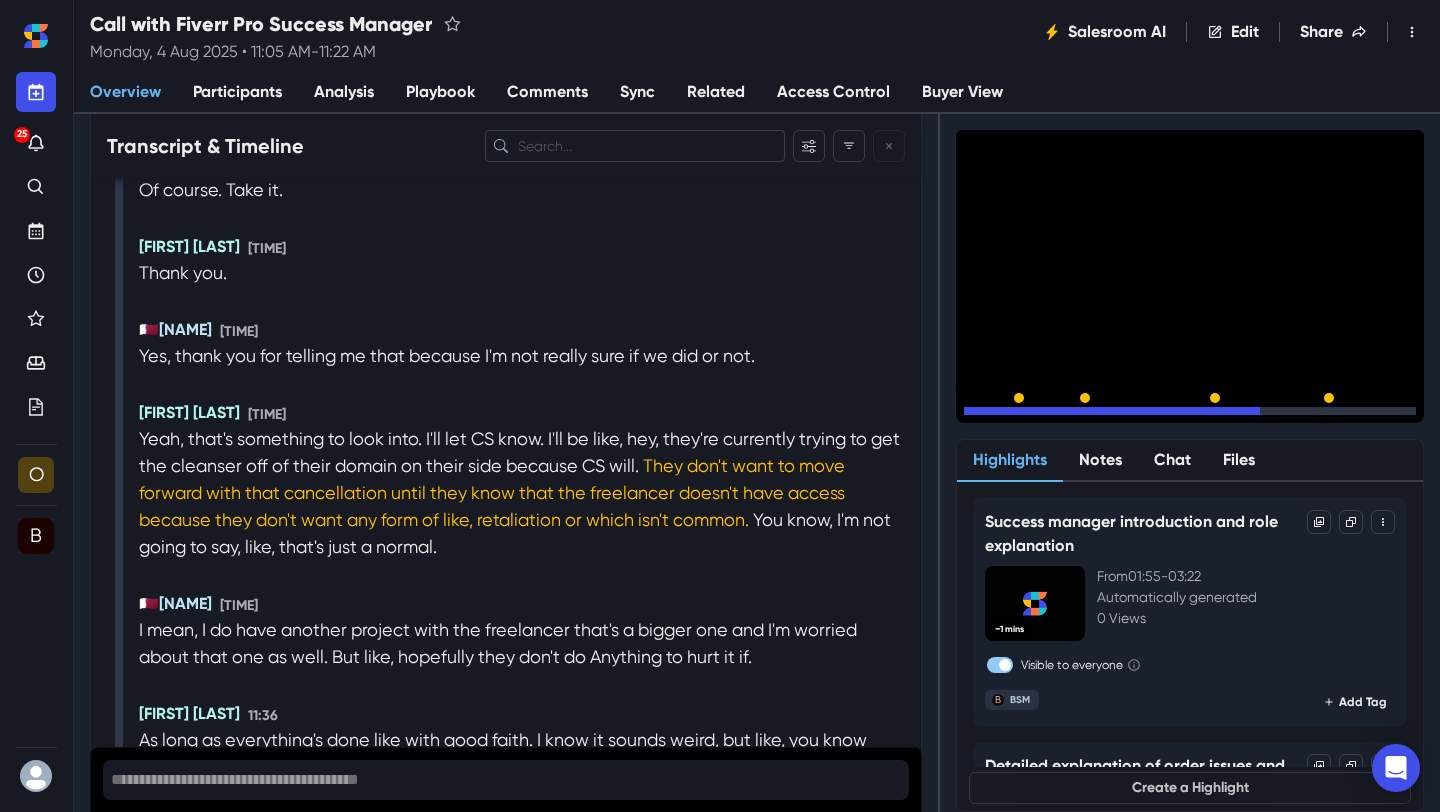 click at bounding box center [1190, 411] 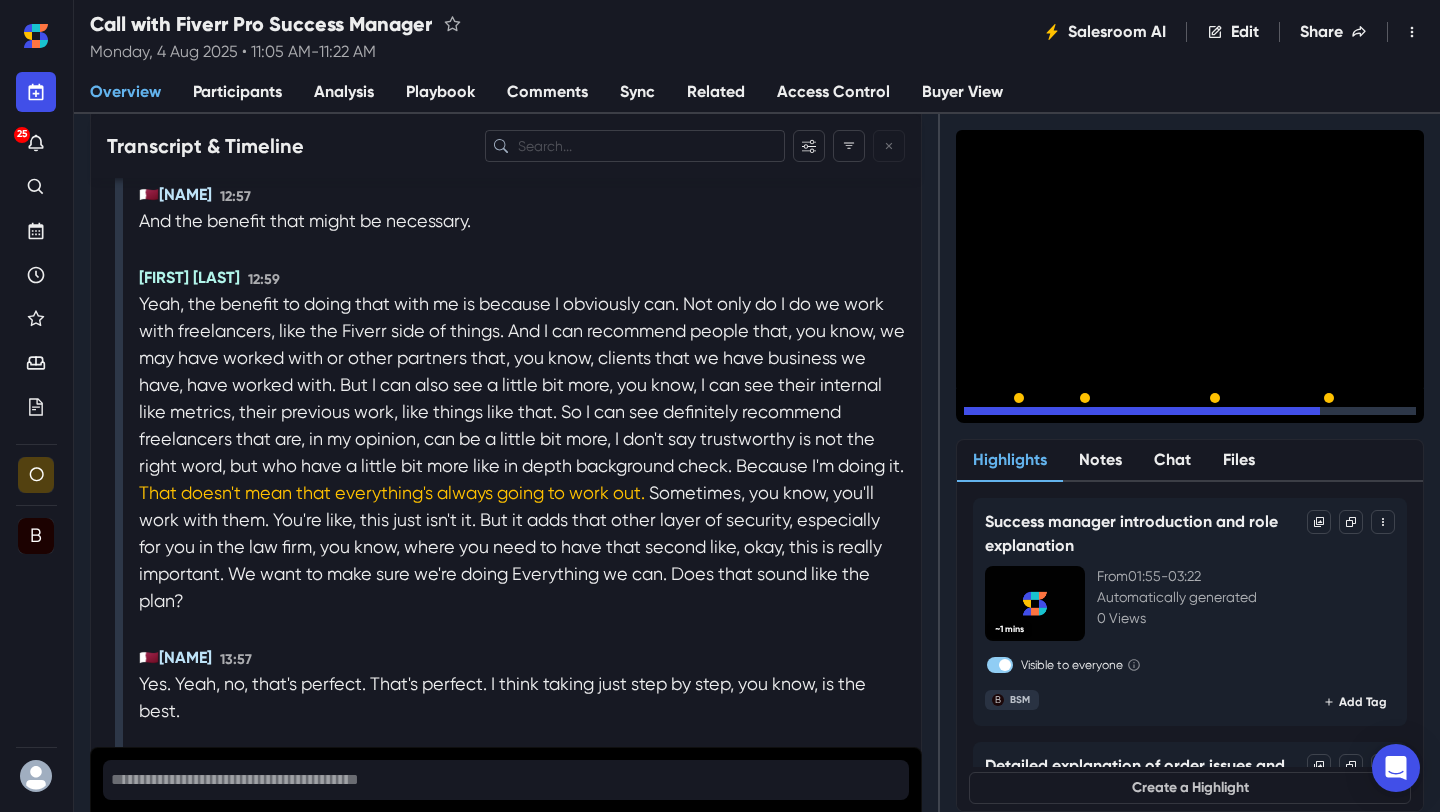 scroll, scrollTop: 8875, scrollLeft: 0, axis: vertical 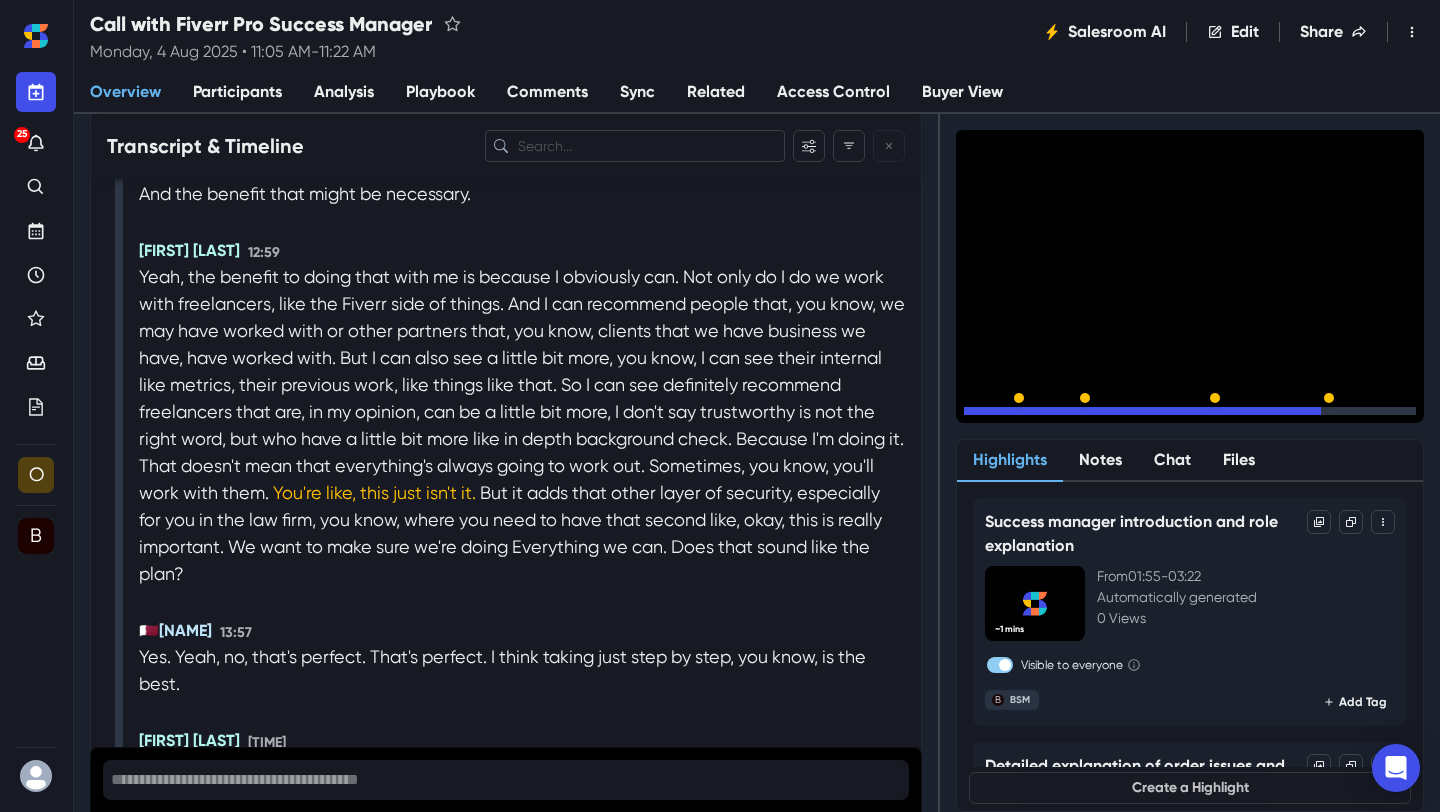 click at bounding box center [1190, 411] 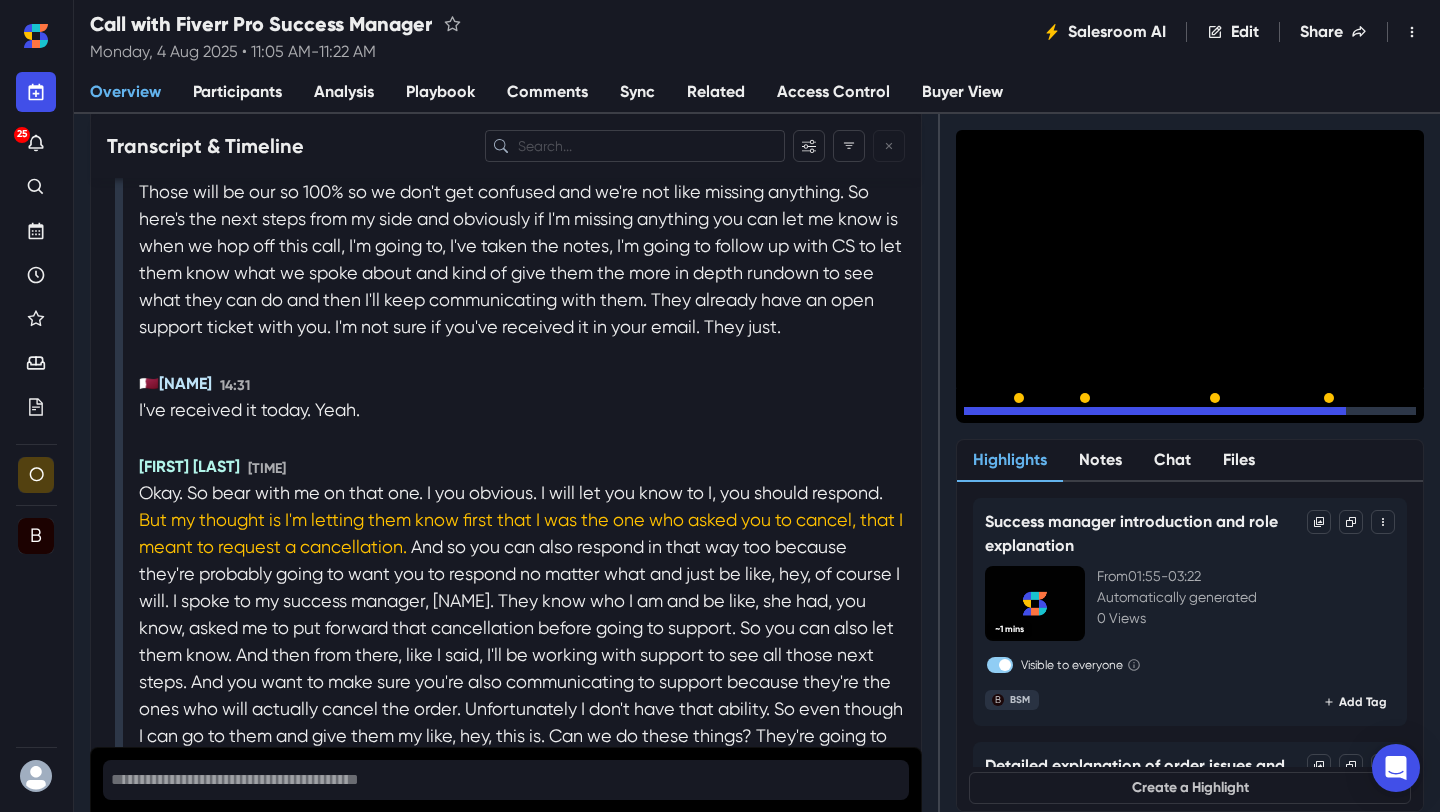 scroll, scrollTop: 9504, scrollLeft: 0, axis: vertical 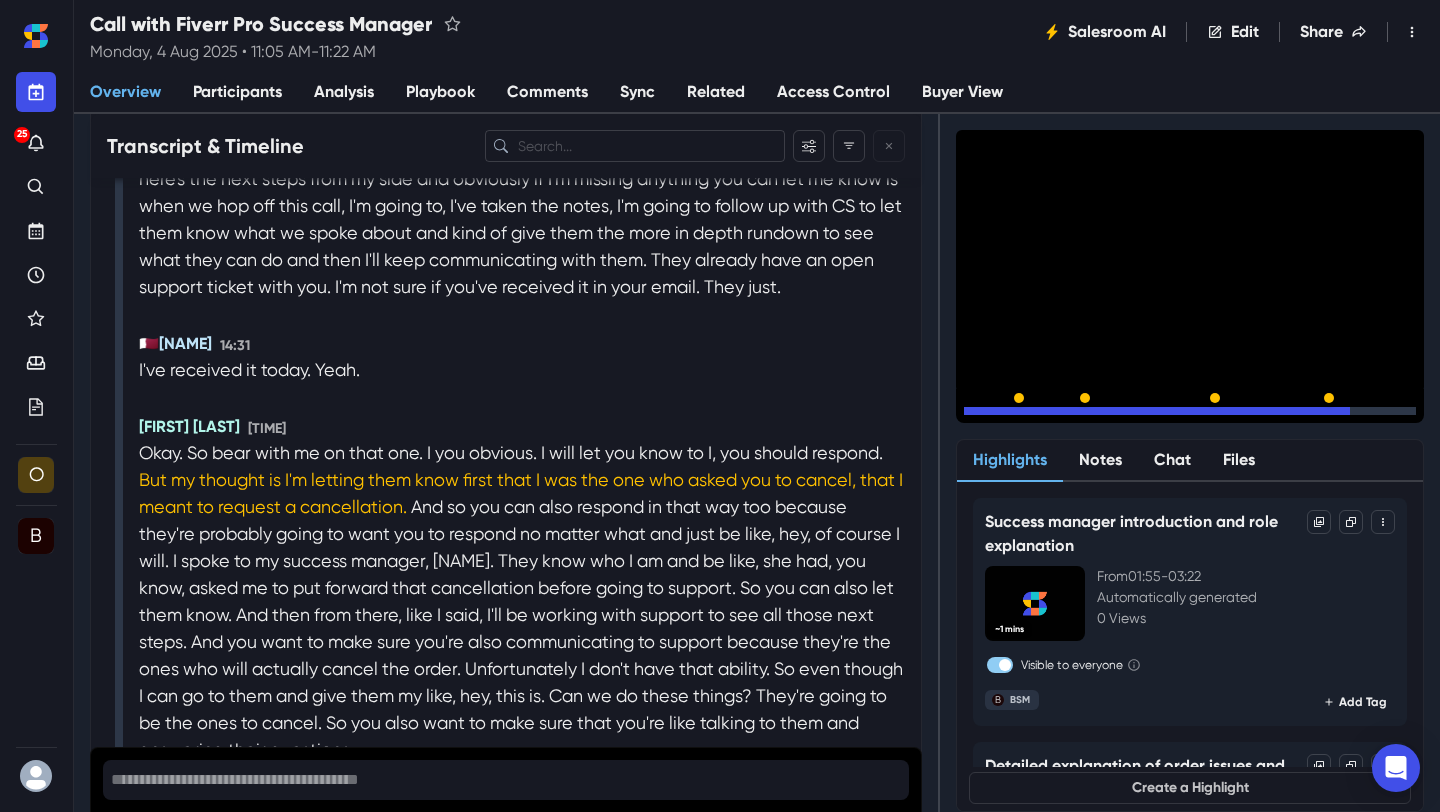 click at bounding box center [1190, 411] 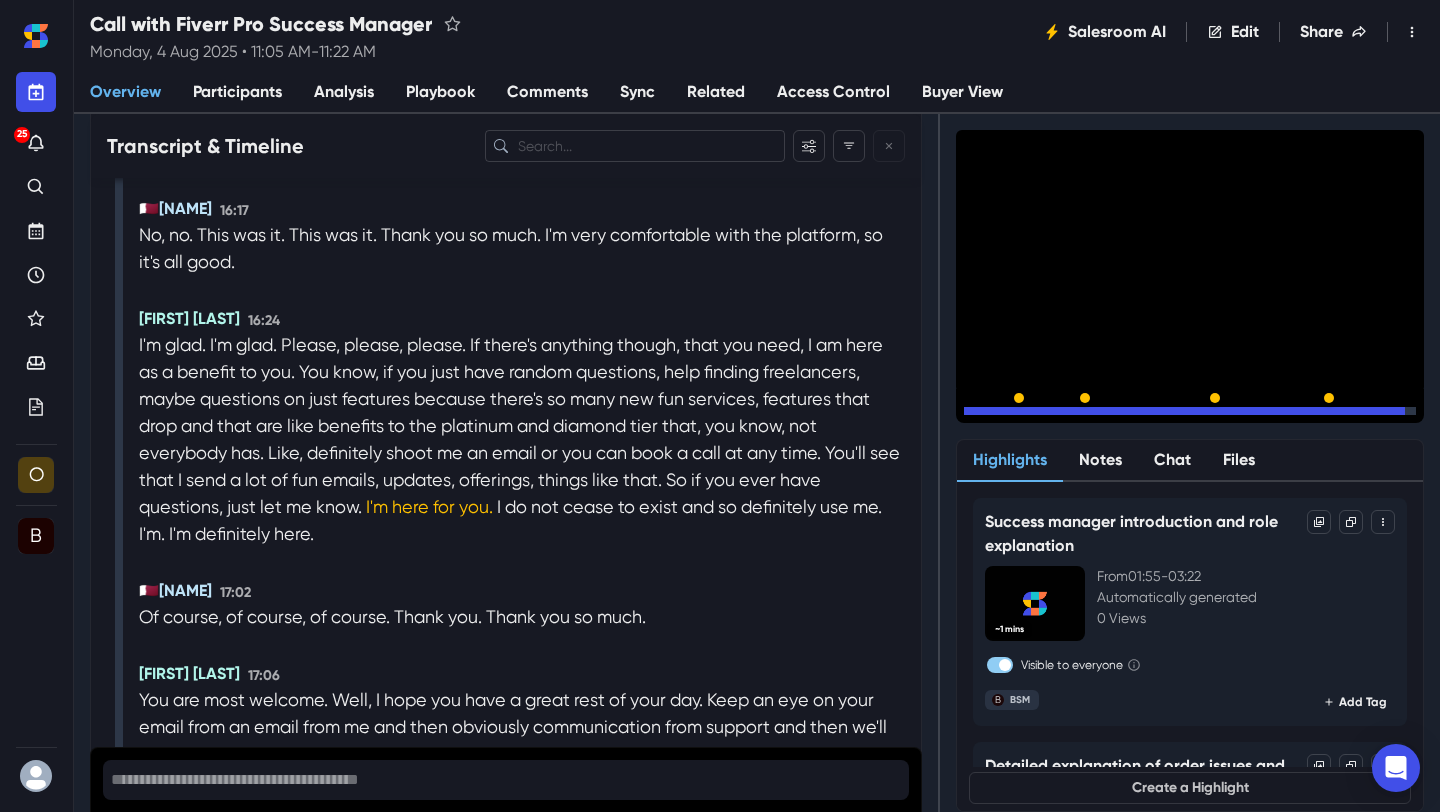 scroll, scrollTop: 10587, scrollLeft: 0, axis: vertical 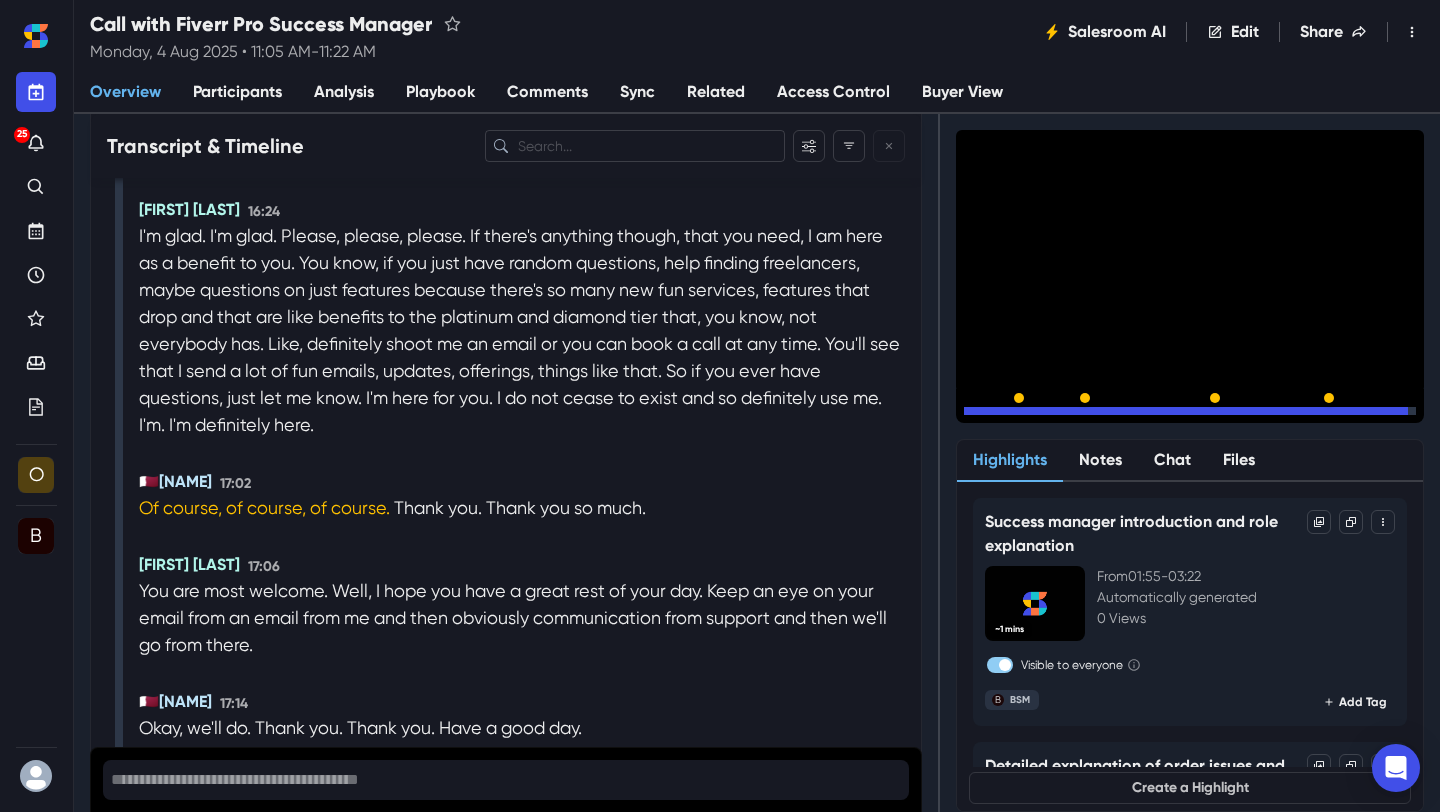 click 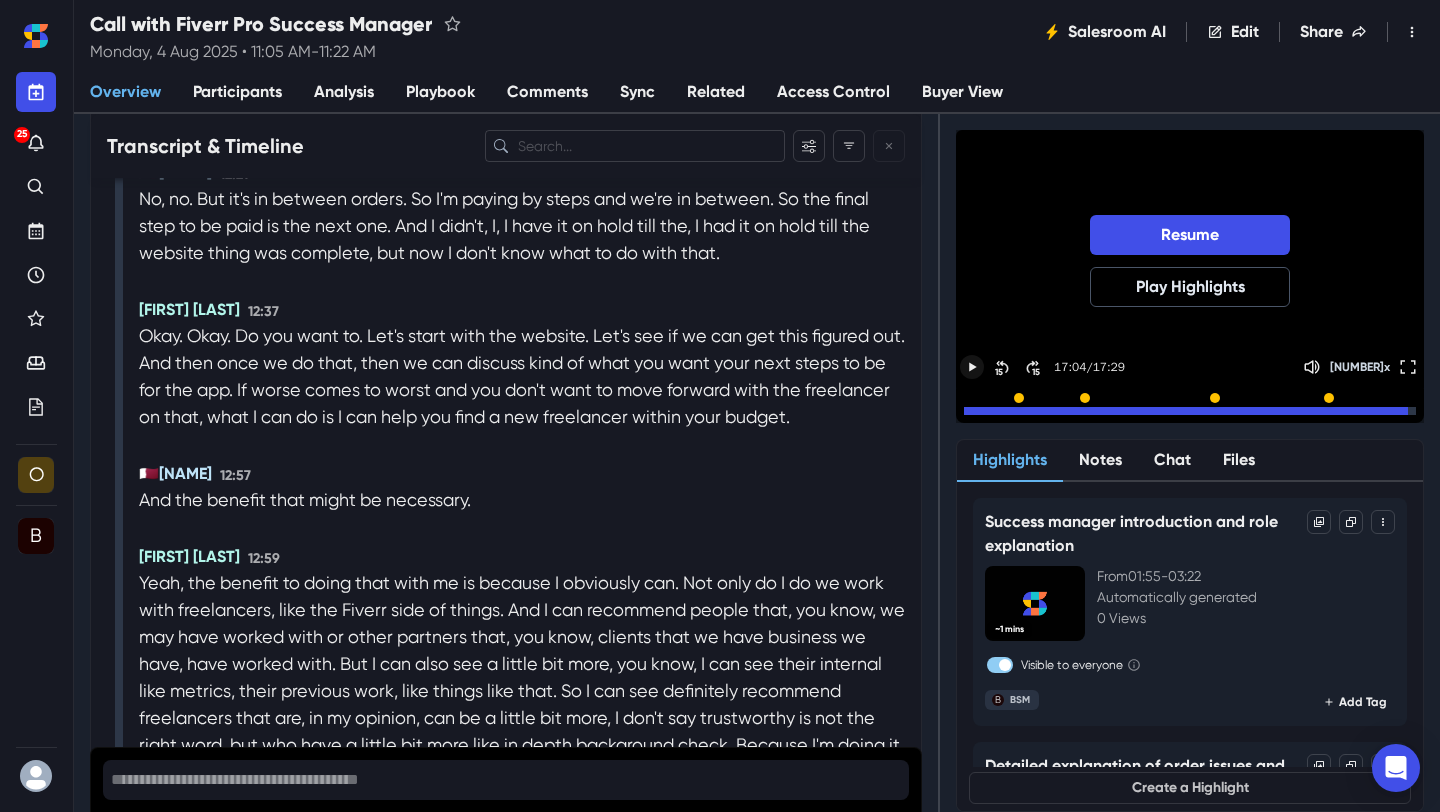 scroll, scrollTop: 8585, scrollLeft: 0, axis: vertical 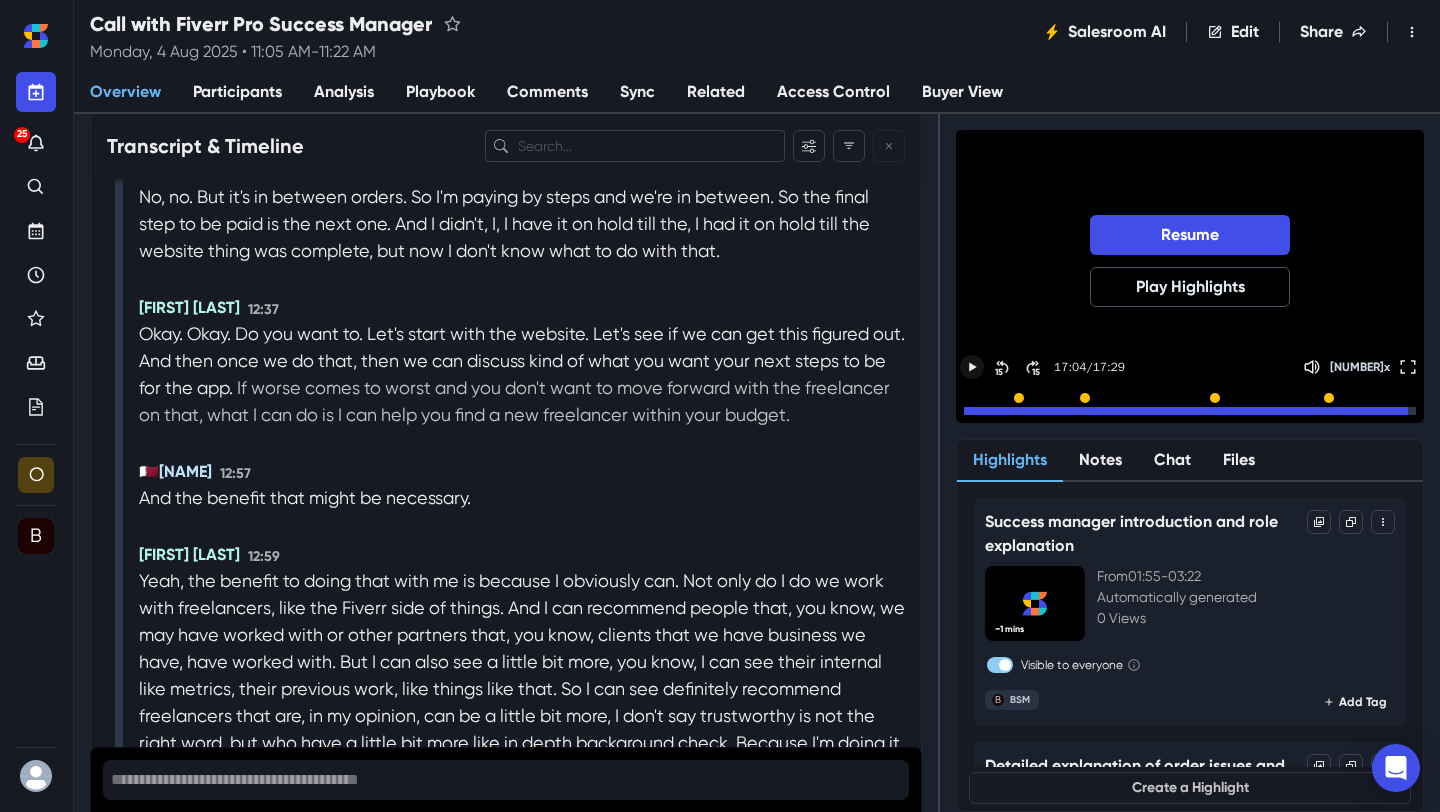 click on "If worse comes to worst and you don't want to move forward with the freelancer on that, what I can do is I can help you find a new freelancer within your budget." at bounding box center [514, 401] 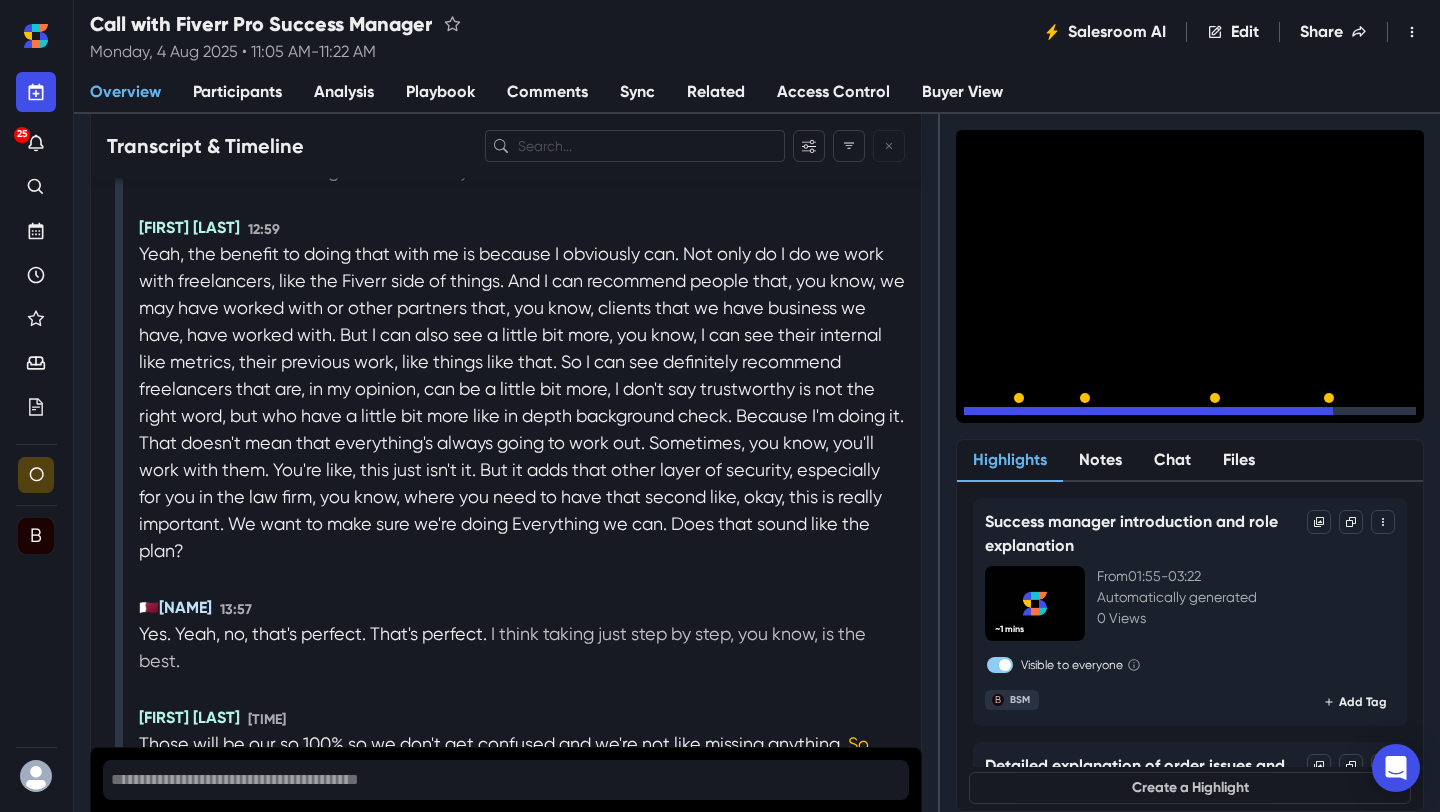 scroll, scrollTop: 8861, scrollLeft: 0, axis: vertical 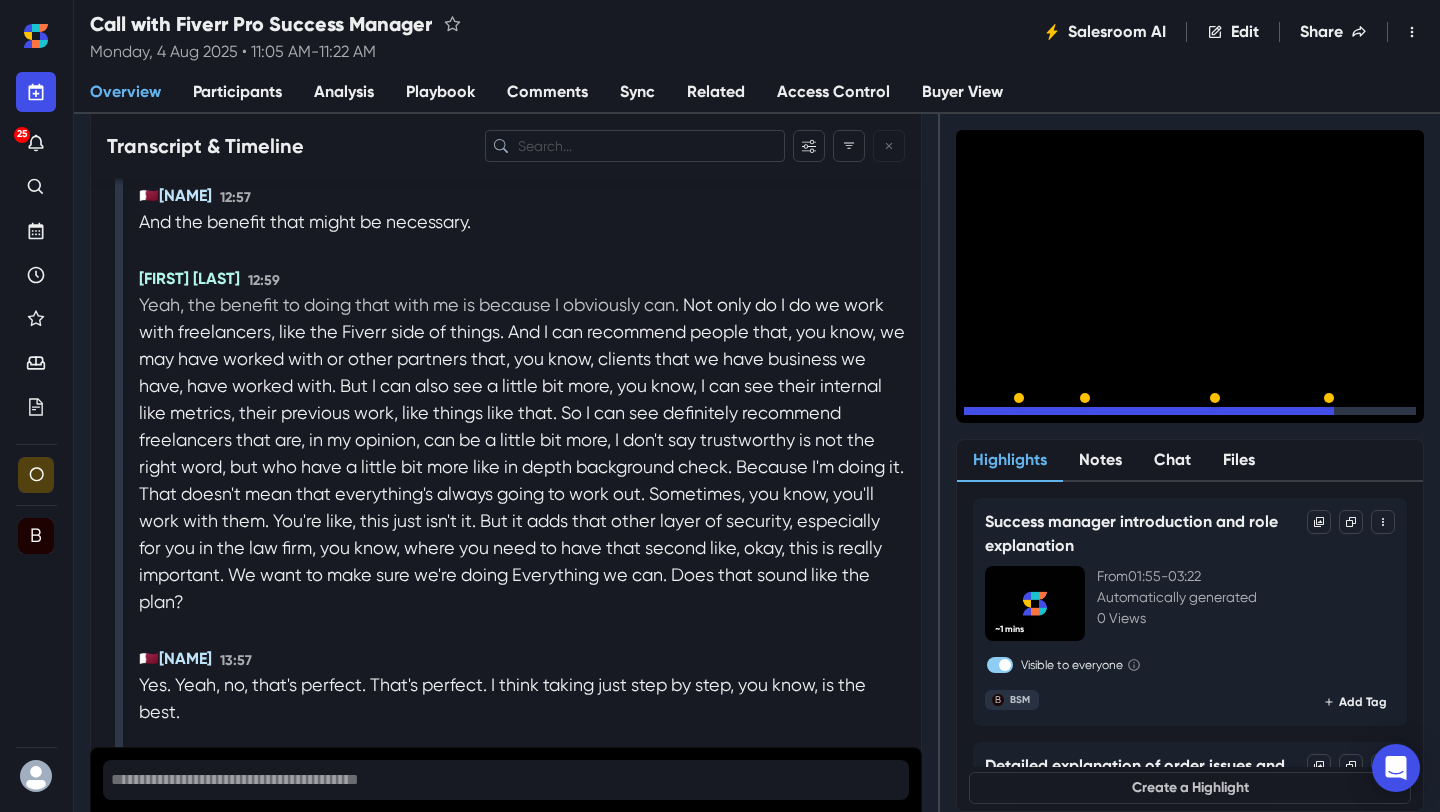 click on "Yeah, the benefit to doing that with me is because I obviously can." at bounding box center (411, 304) 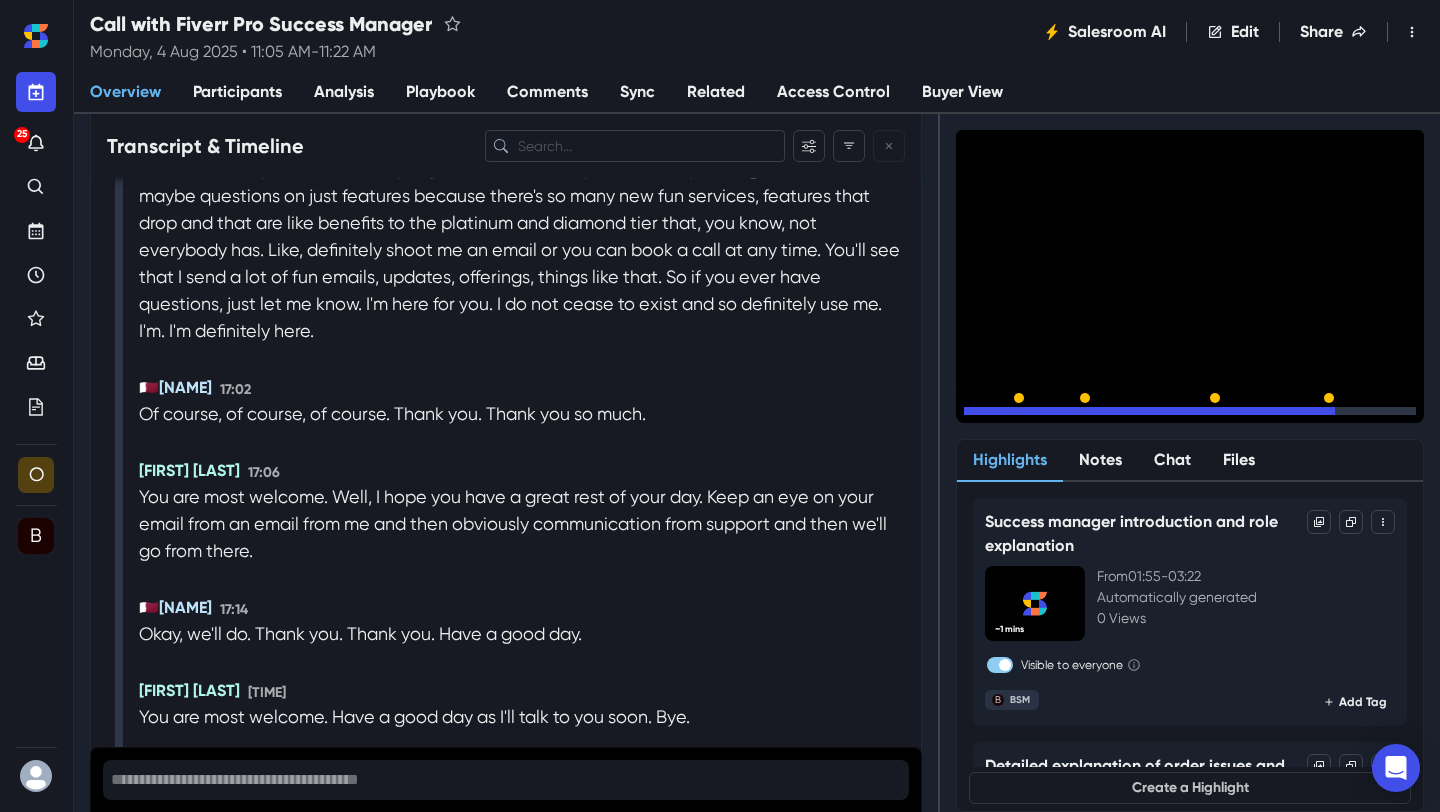 scroll, scrollTop: 10852, scrollLeft: 0, axis: vertical 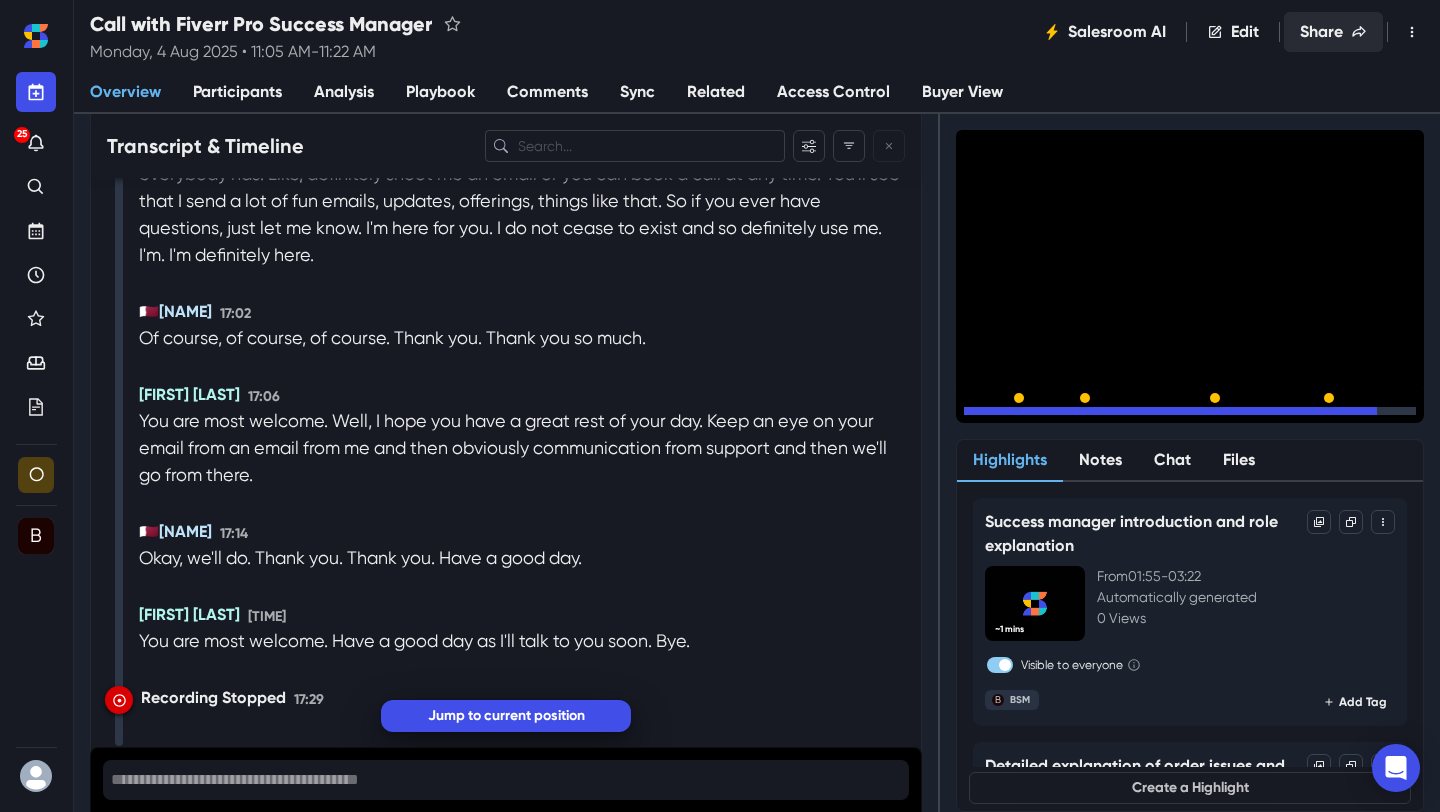 click on "Share" at bounding box center [1333, 32] 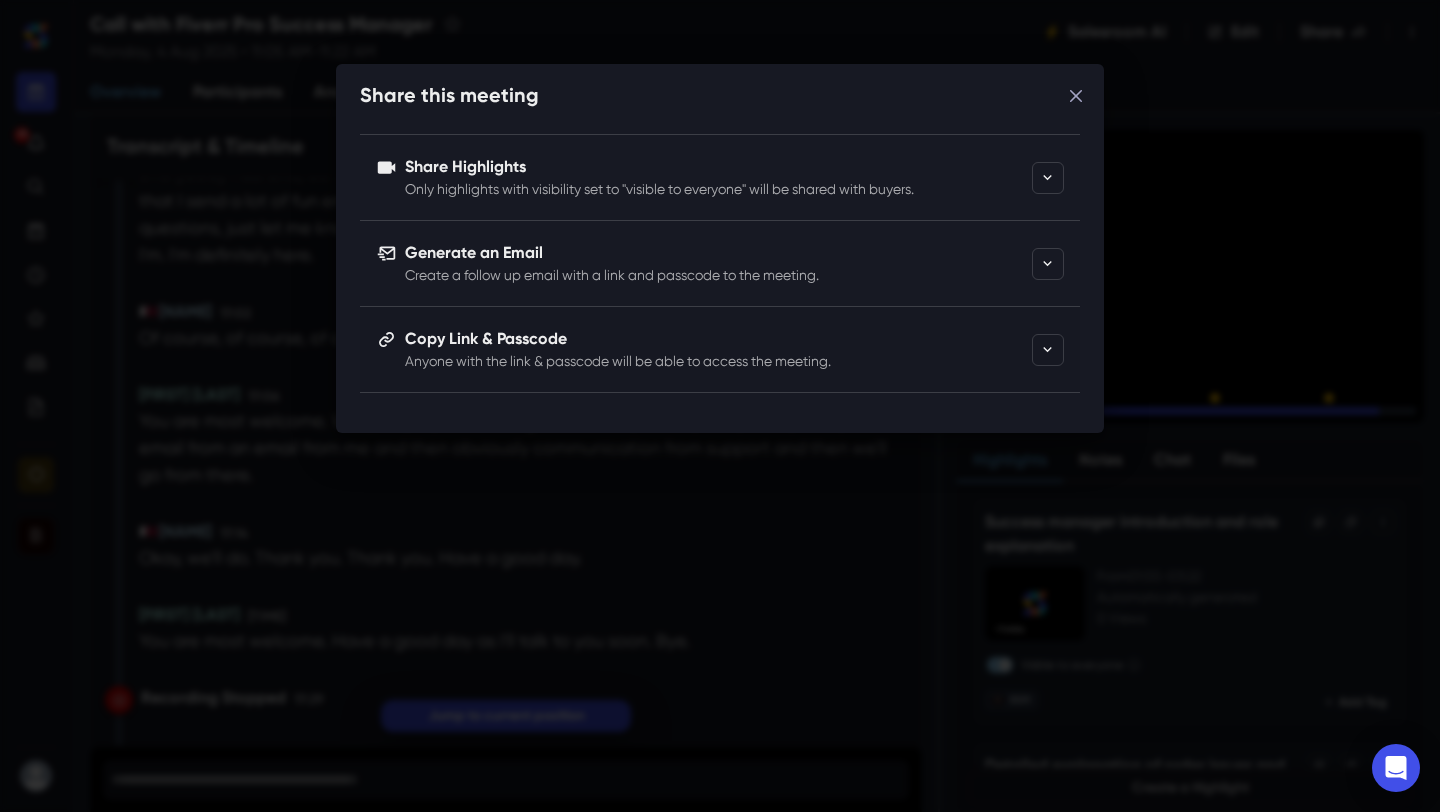 click on "Copy Link & Passcode" at bounding box center (714, 339) 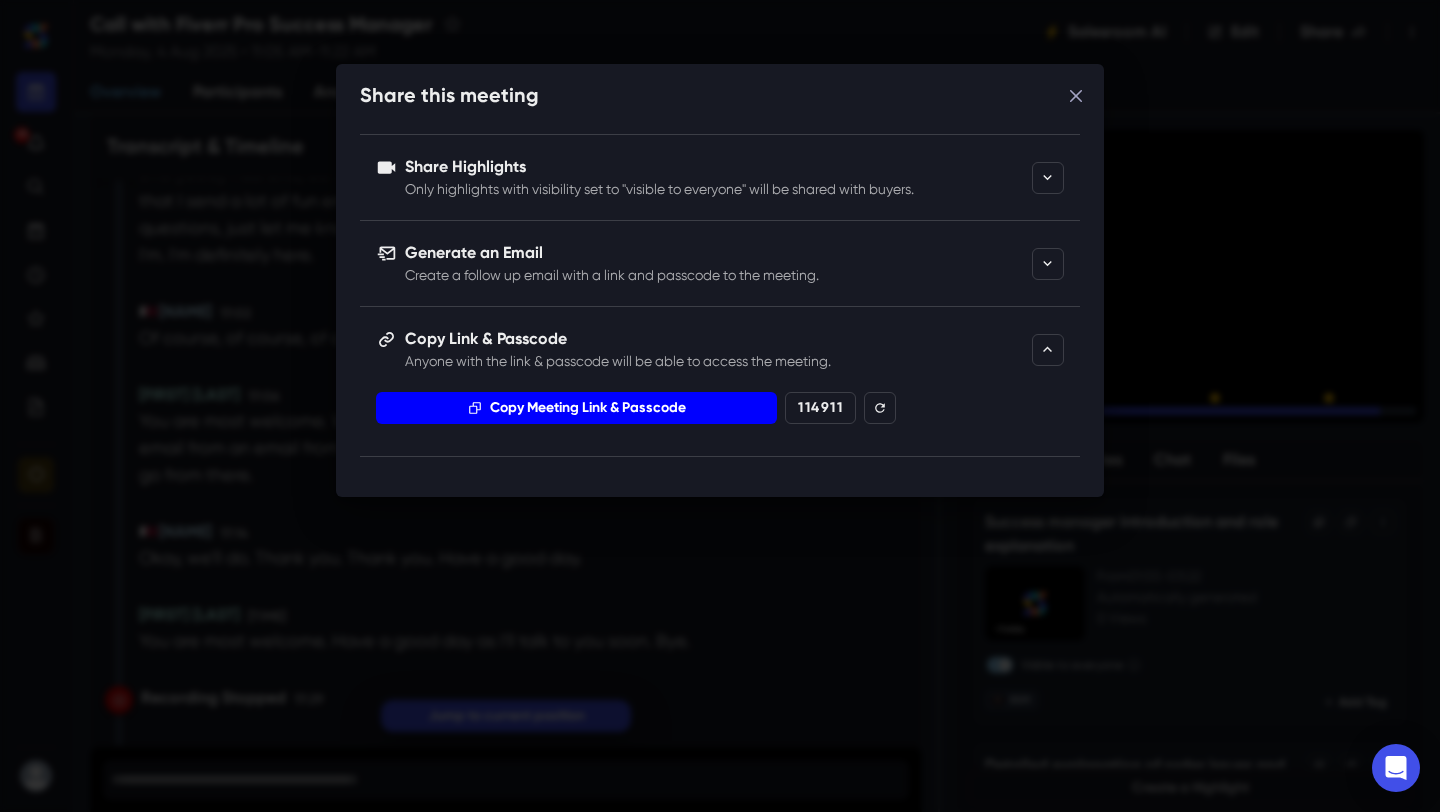 click on "Copy Meeting Link & Passcode" at bounding box center (576, 408) 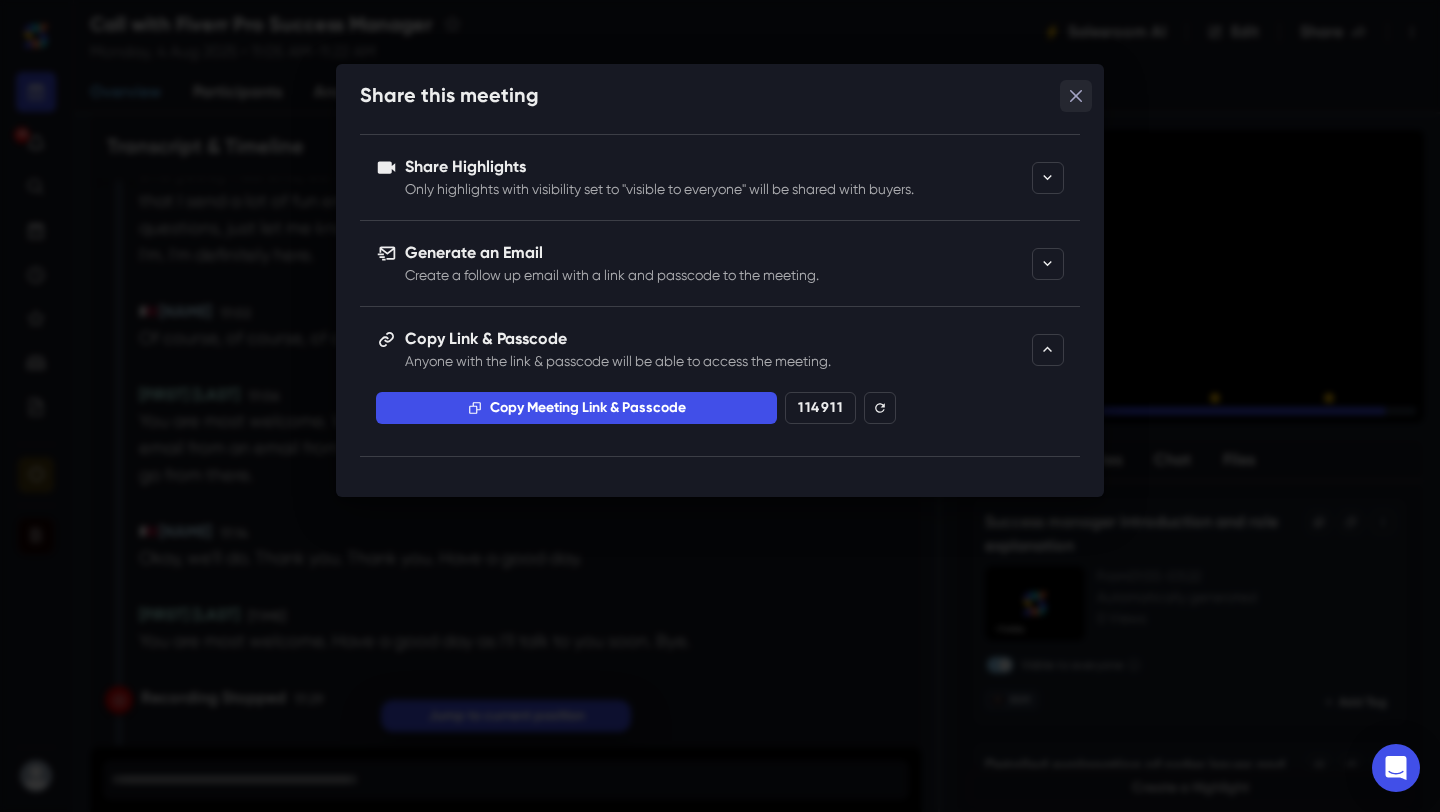 click at bounding box center (1076, 96) 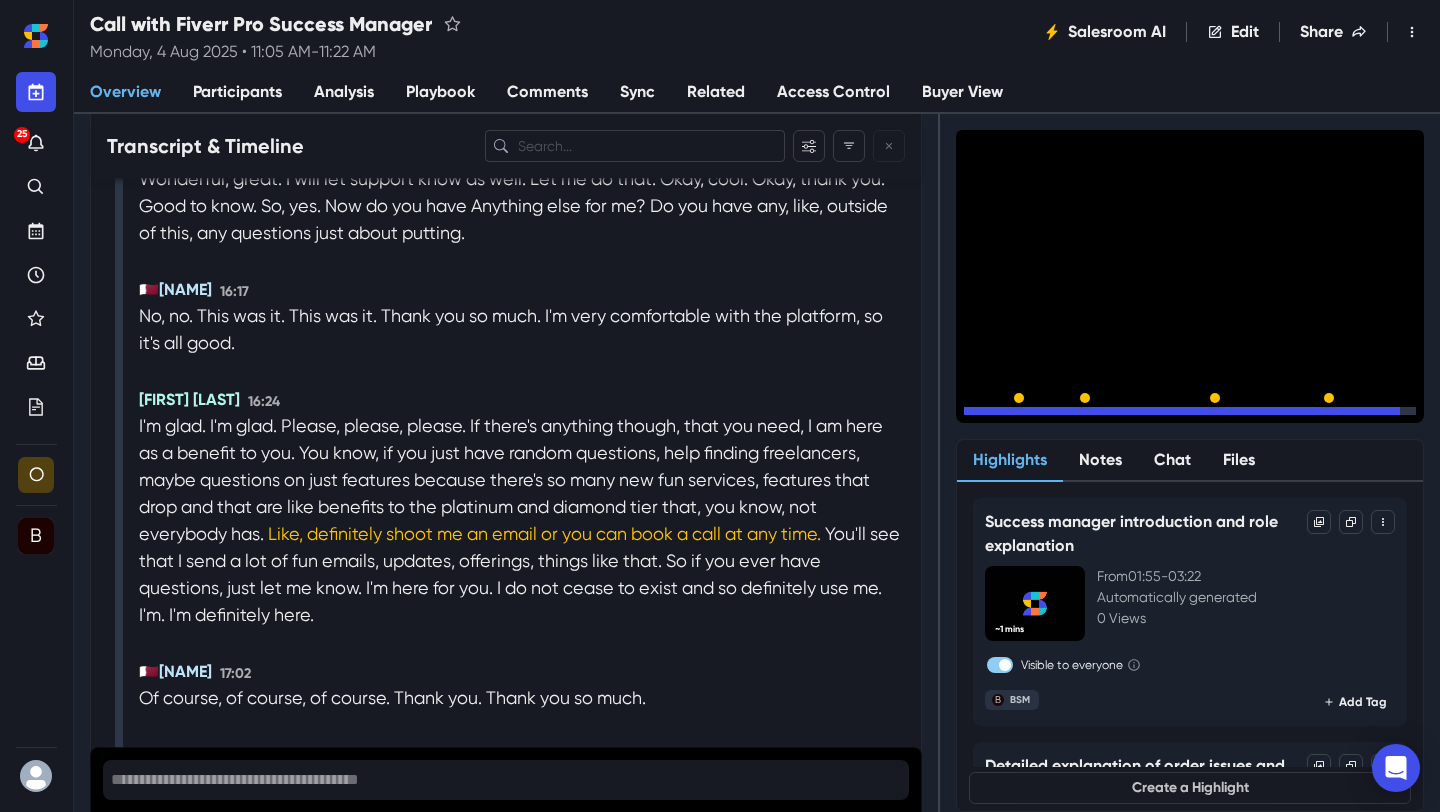 scroll, scrollTop: 10533, scrollLeft: 0, axis: vertical 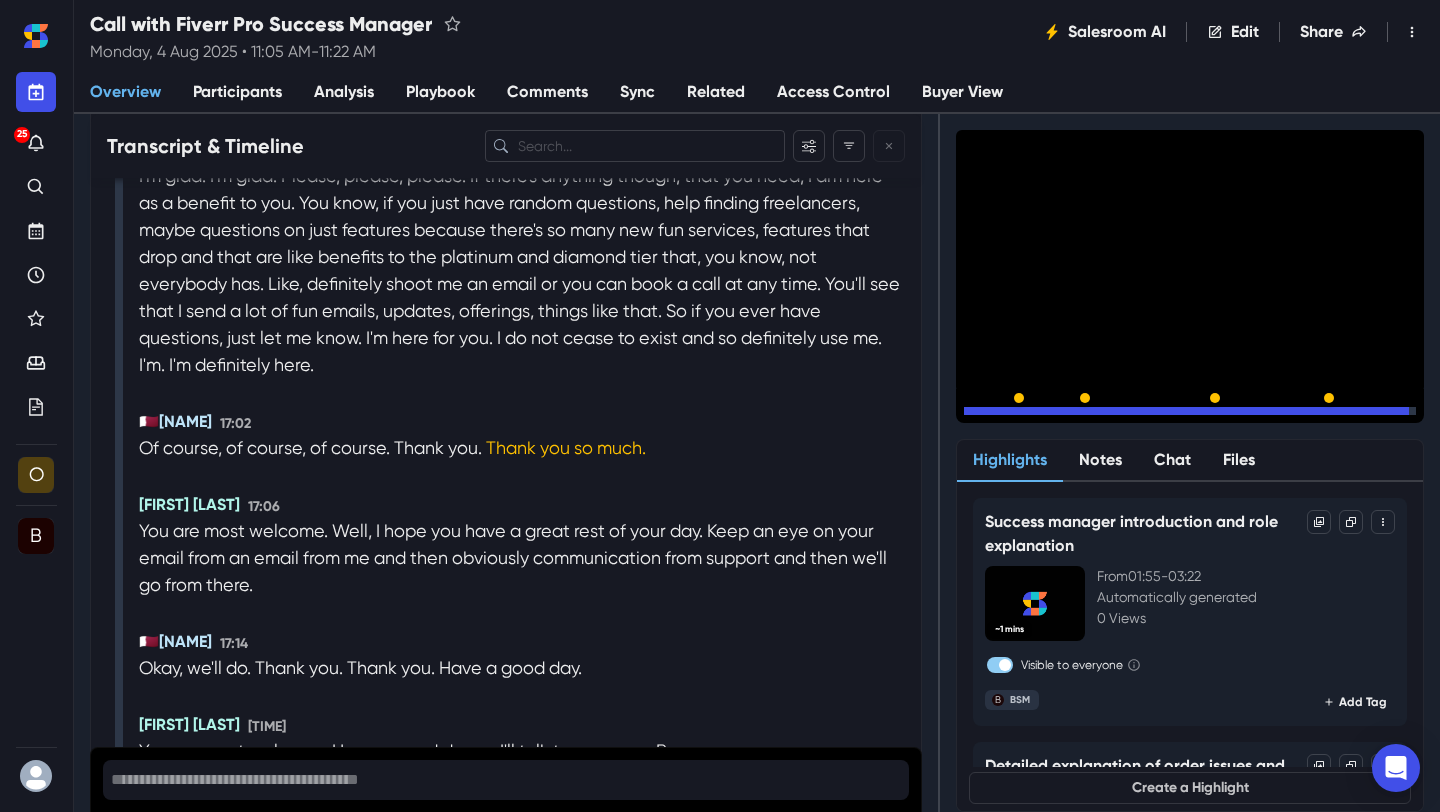 click on "Participants" at bounding box center (237, 92) 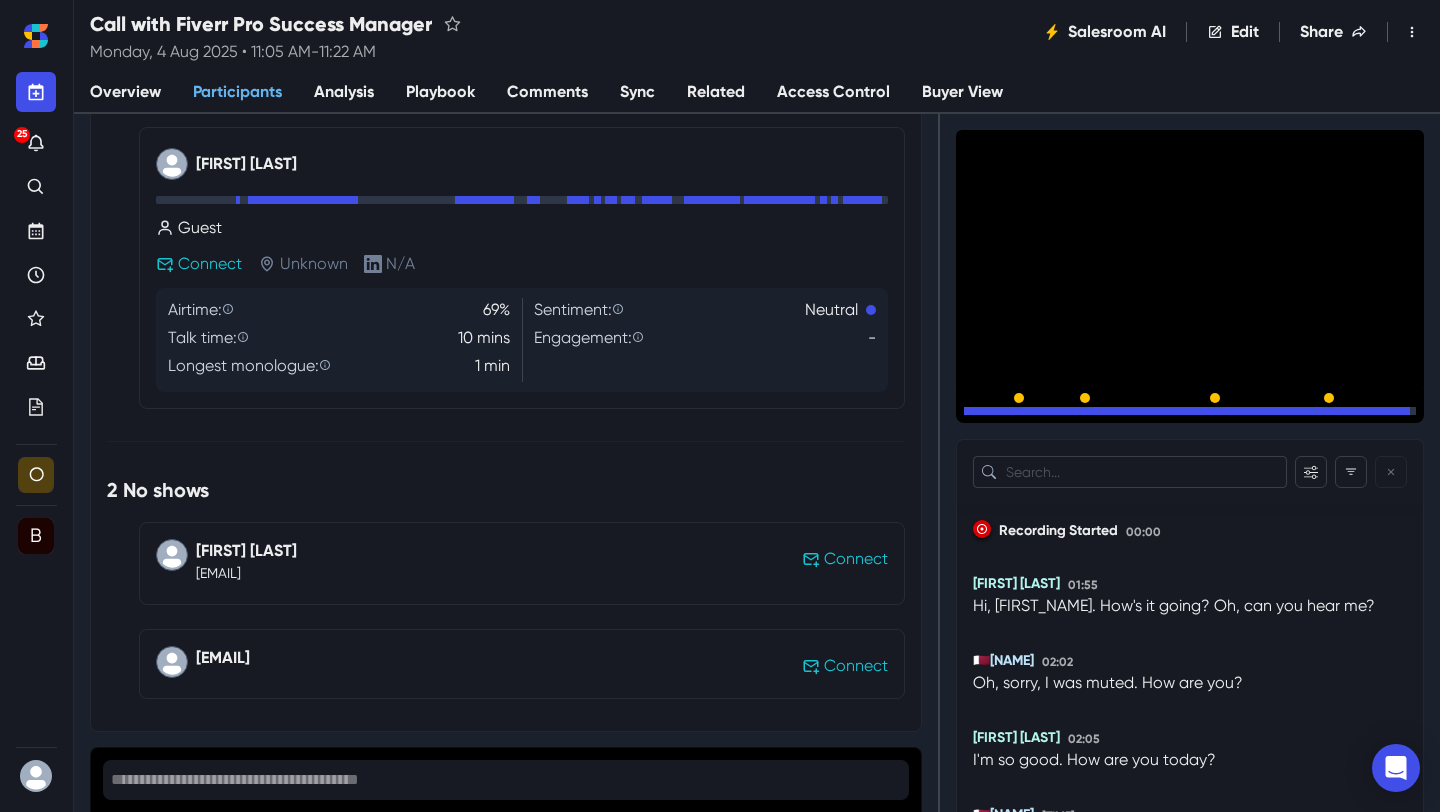scroll, scrollTop: 2, scrollLeft: 0, axis: vertical 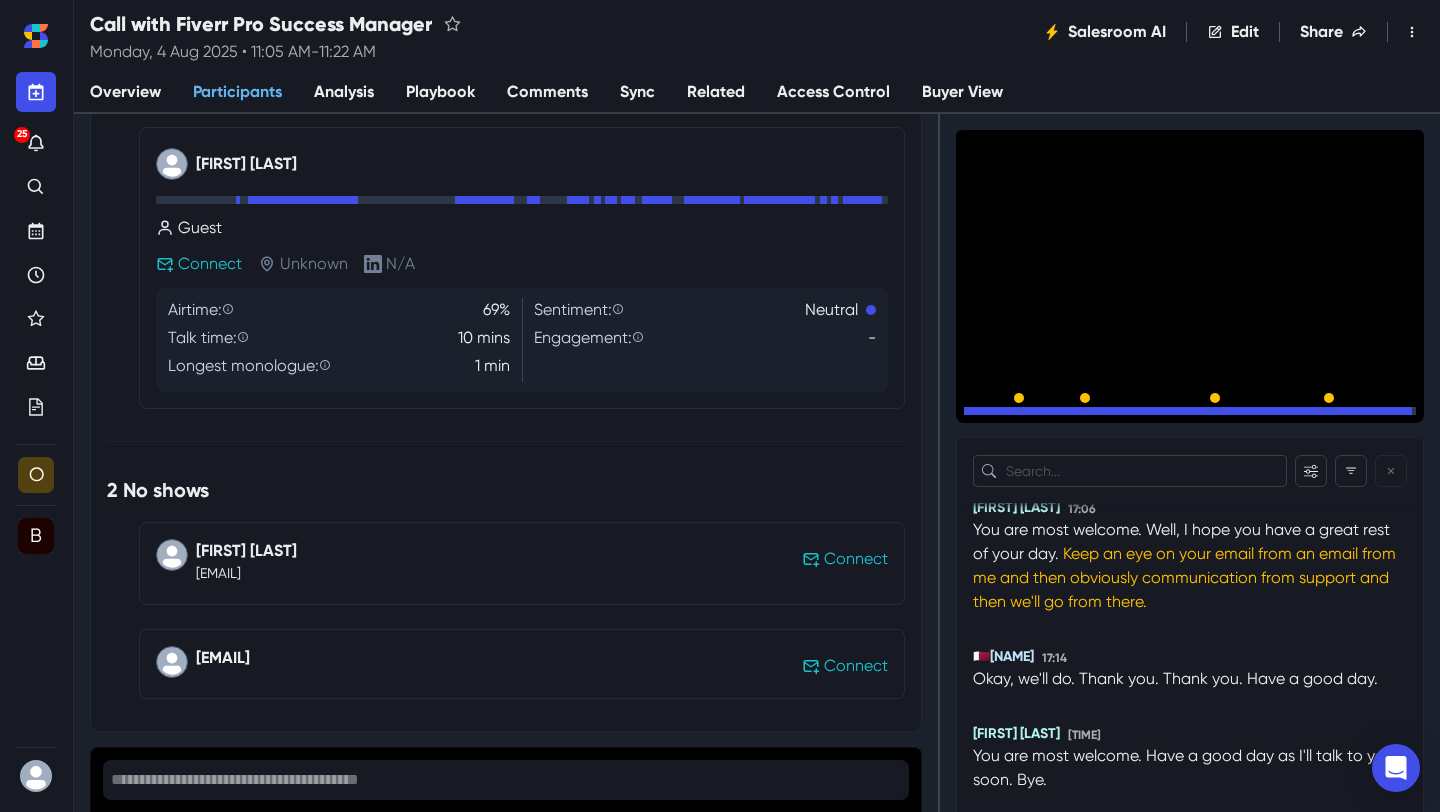 drag, startPoint x: 376, startPoint y: 677, endPoint x: 197, endPoint y: 662, distance: 179.6274 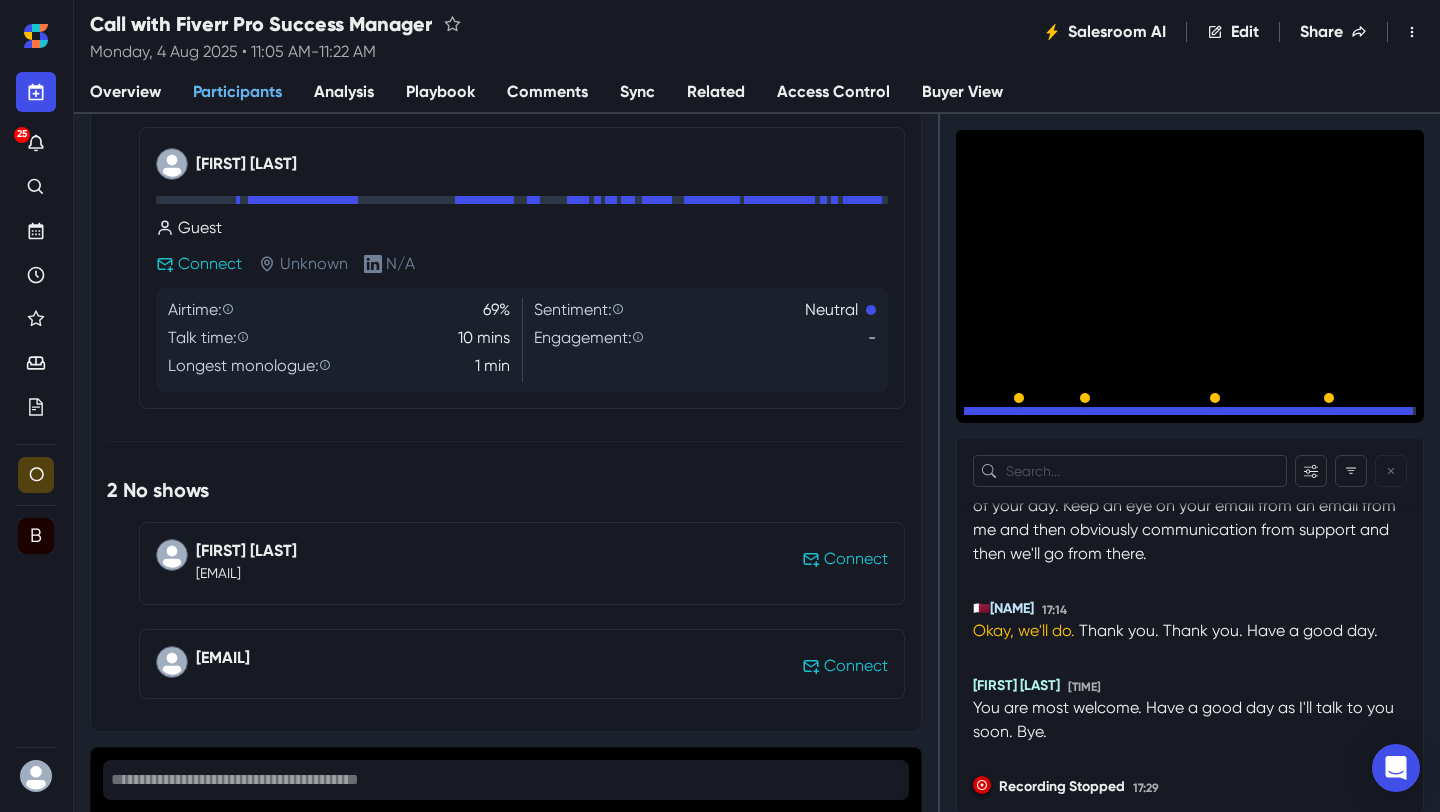 copy on "[EMAIL]" 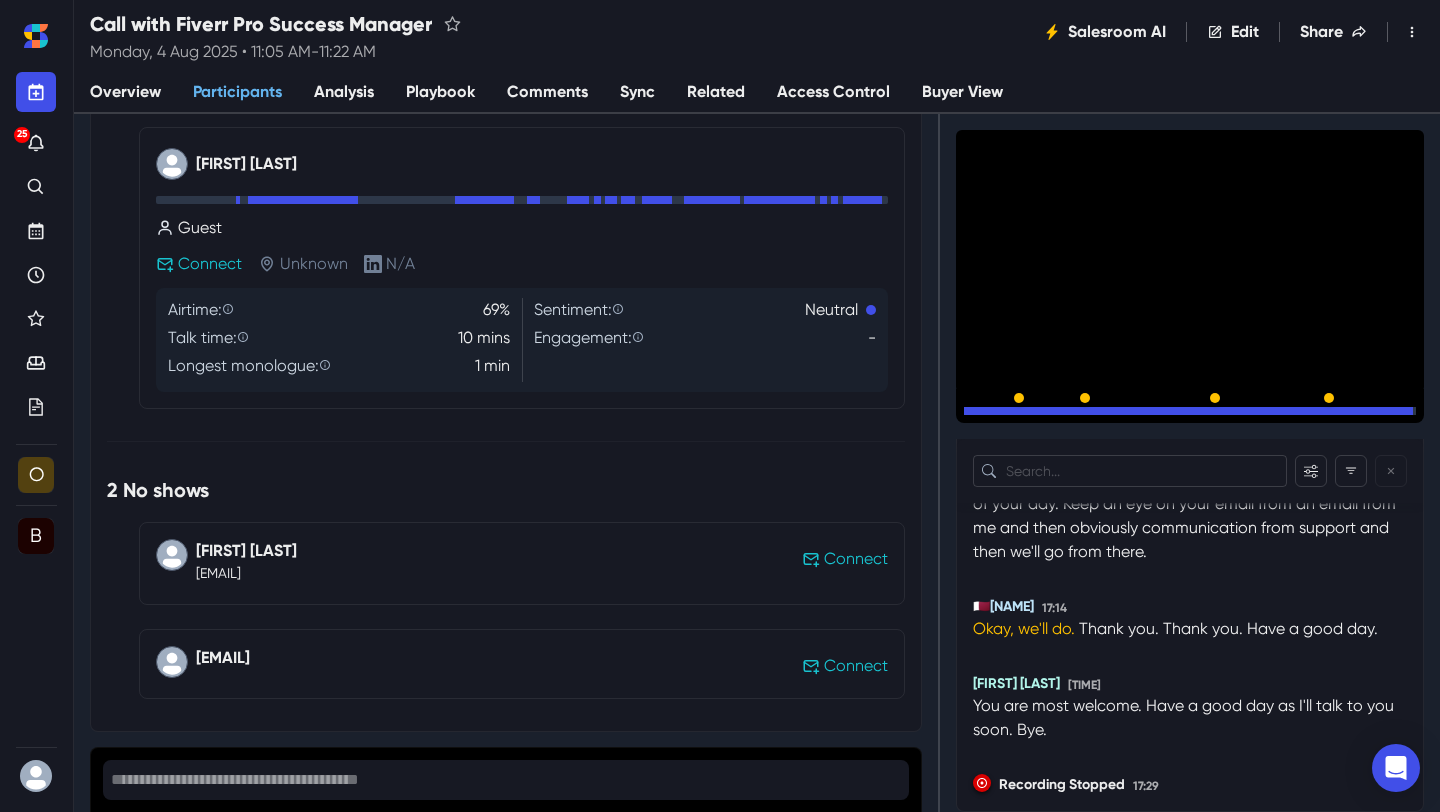 scroll, scrollTop: 10300, scrollLeft: 0, axis: vertical 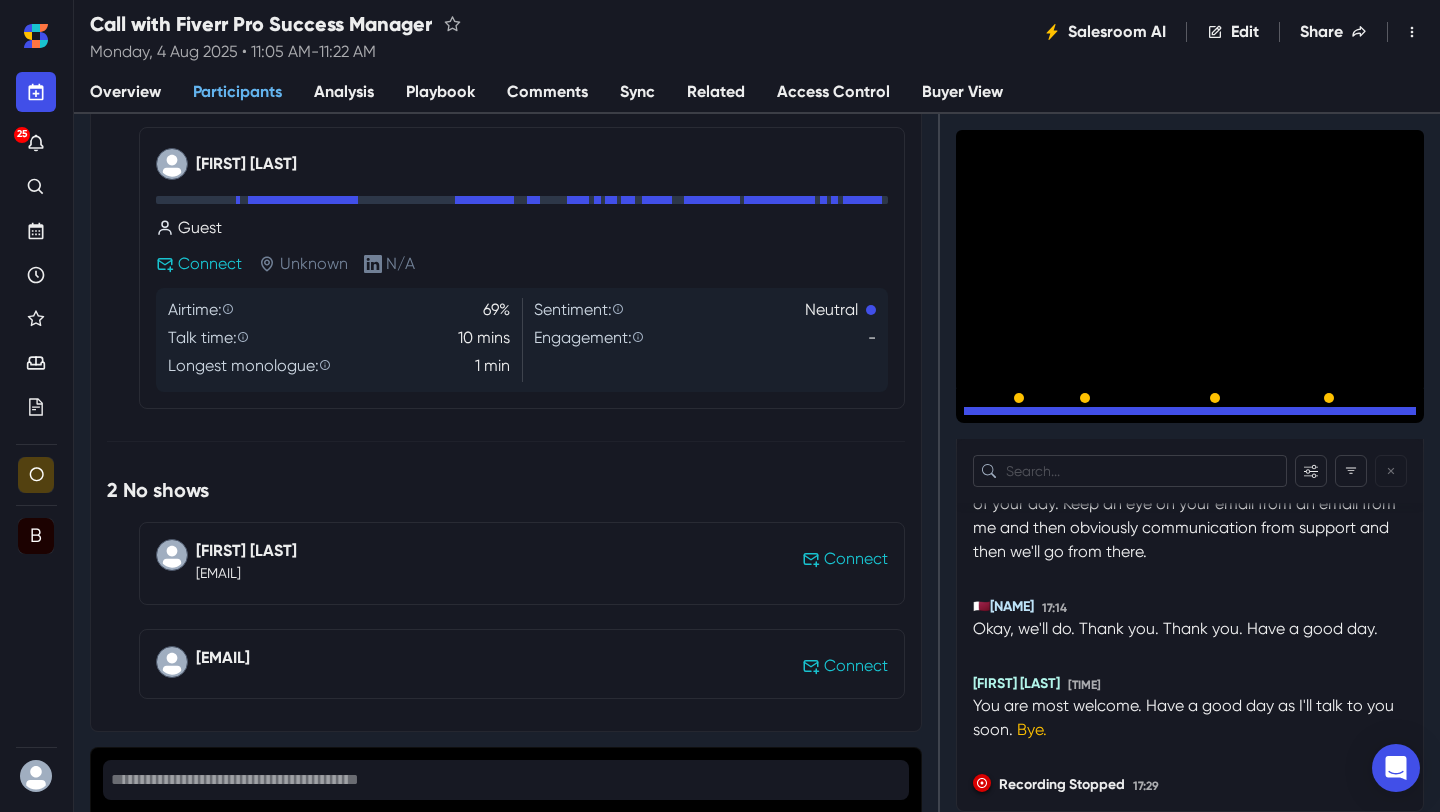 click 